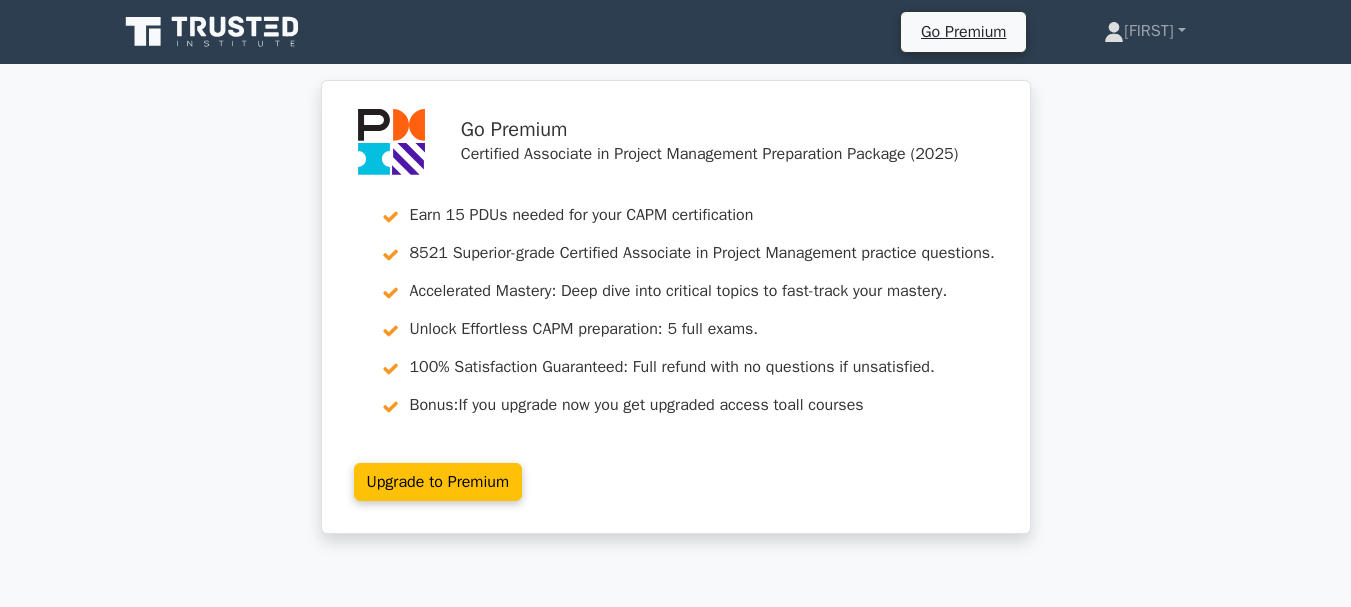 scroll, scrollTop: 640, scrollLeft: 0, axis: vertical 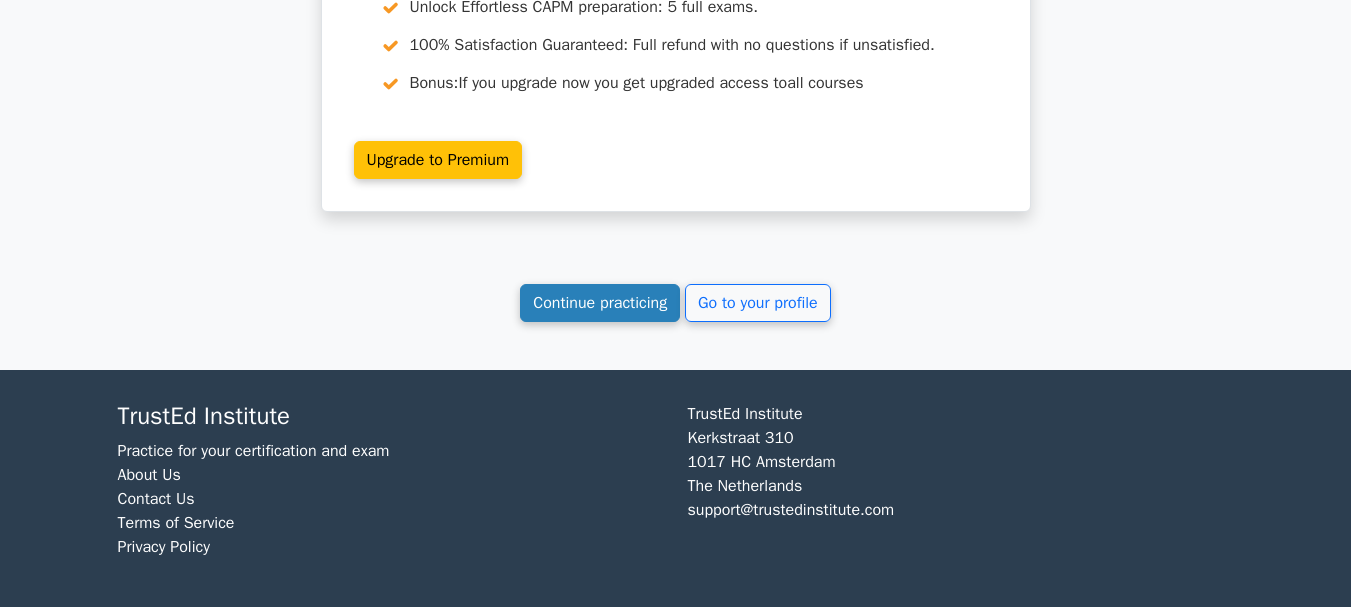 click on "Continue practicing" at bounding box center (600, 303) 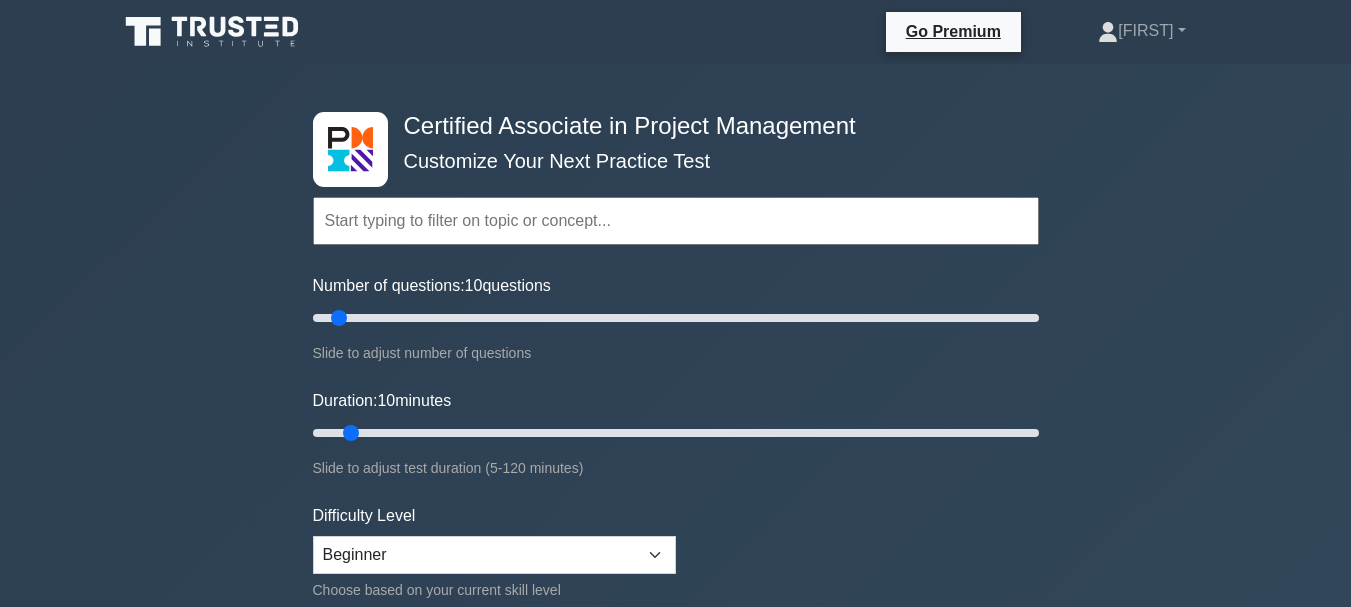scroll, scrollTop: 0, scrollLeft: 0, axis: both 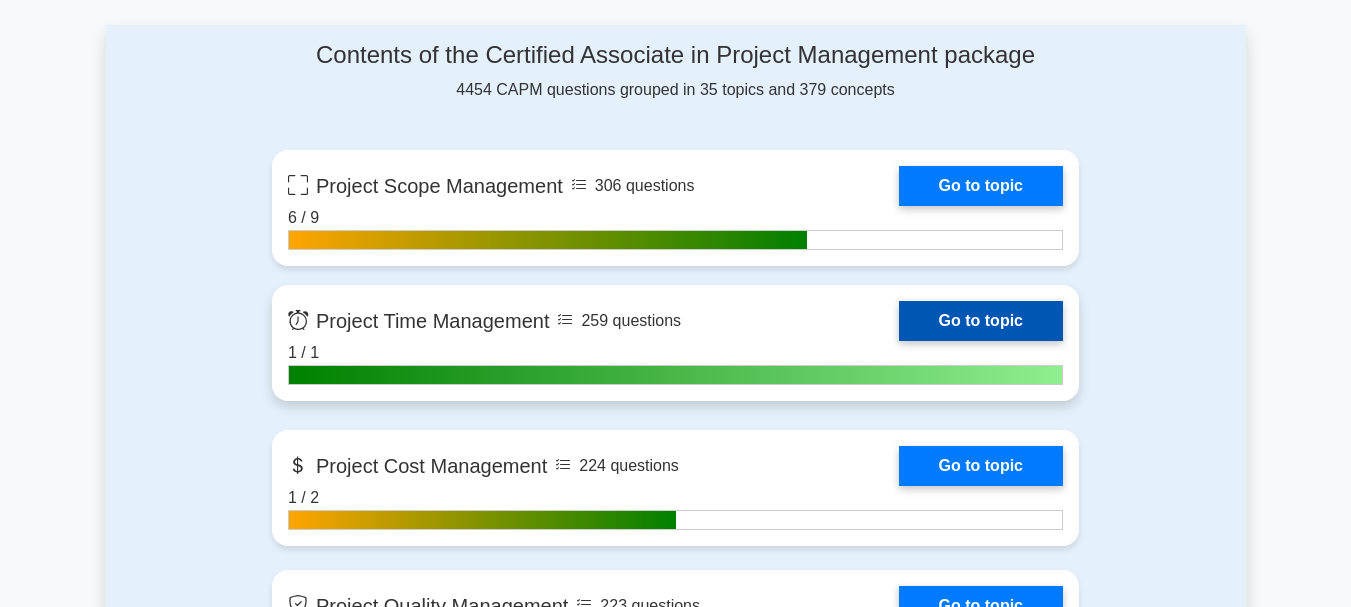 click on "Go to topic" at bounding box center (981, 321) 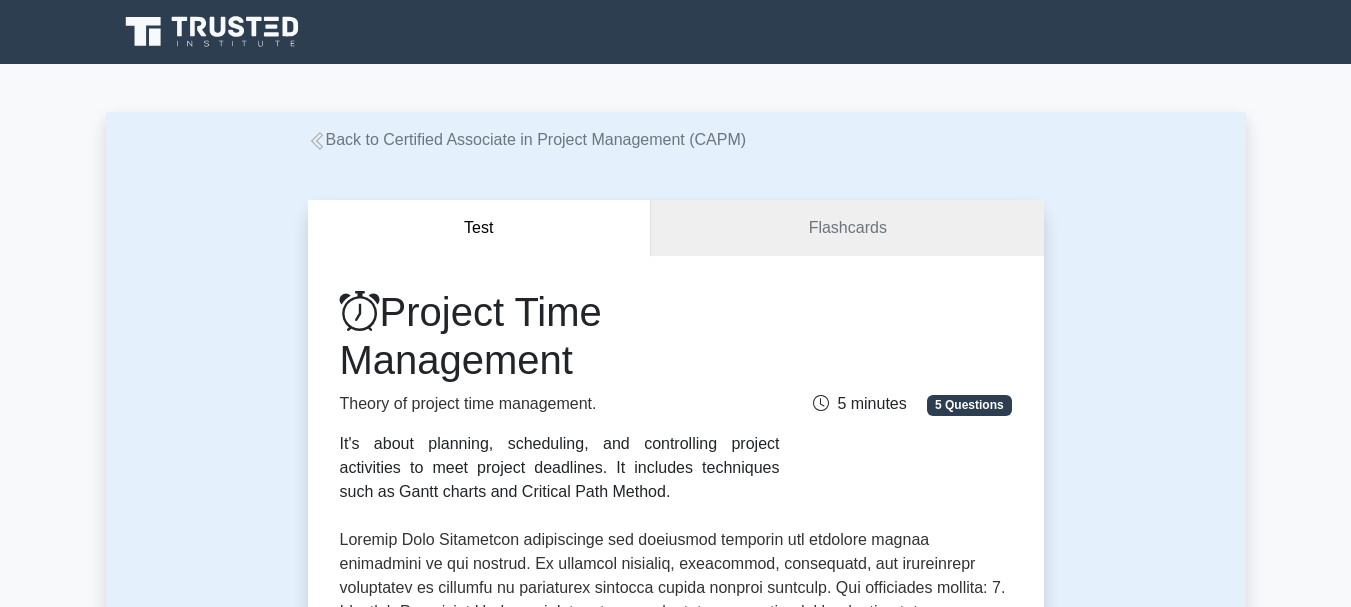 scroll, scrollTop: 0, scrollLeft: 0, axis: both 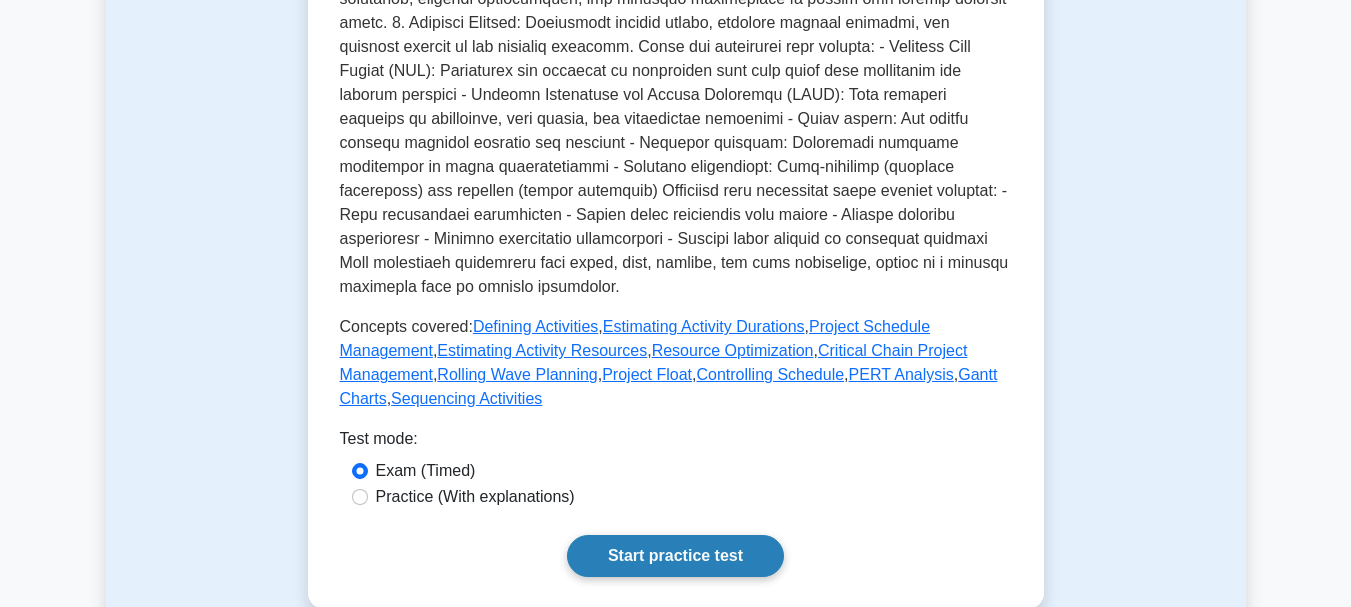click on "Start practice test" at bounding box center (675, 556) 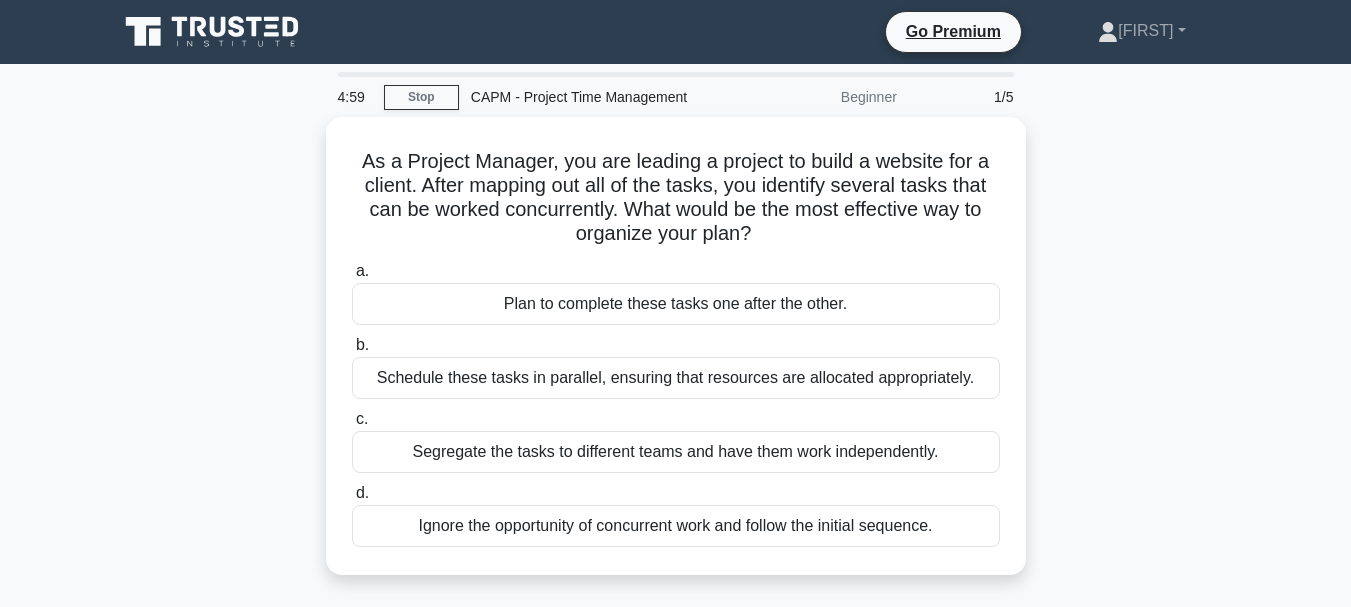 scroll, scrollTop: 0, scrollLeft: 0, axis: both 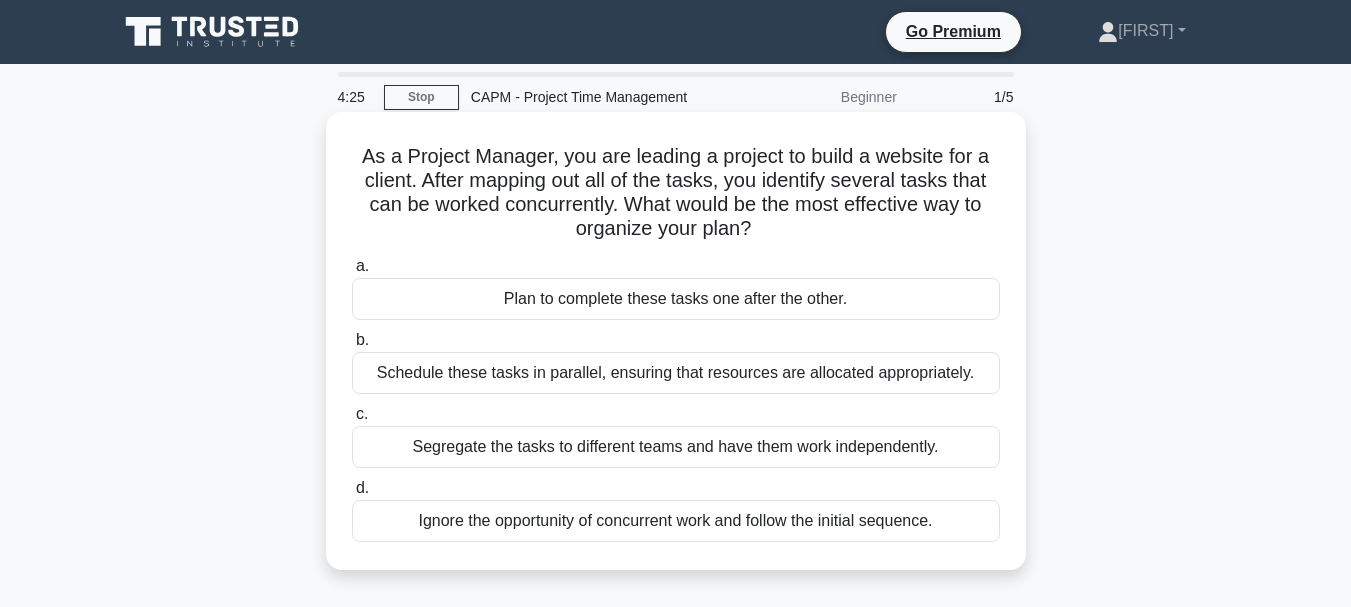 click on "Schedule these tasks in parallel, ensuring that resources are allocated appropriately." at bounding box center [676, 373] 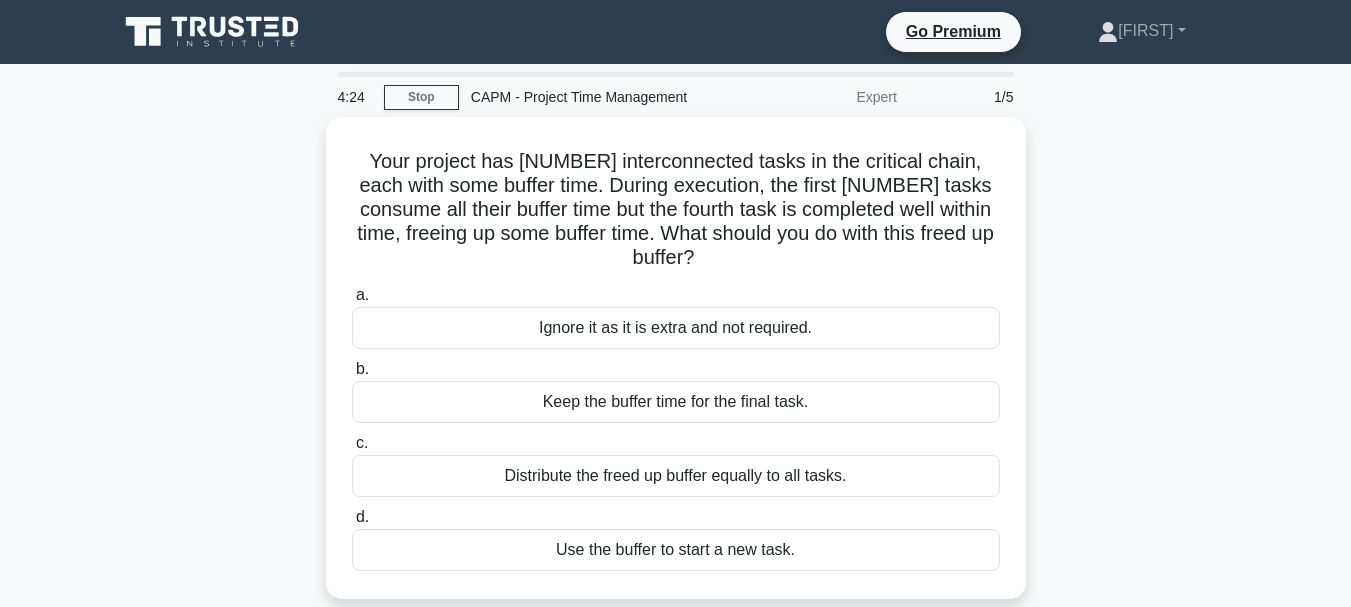 click on "b.
Keep the buffer time for the final task." at bounding box center [676, 390] 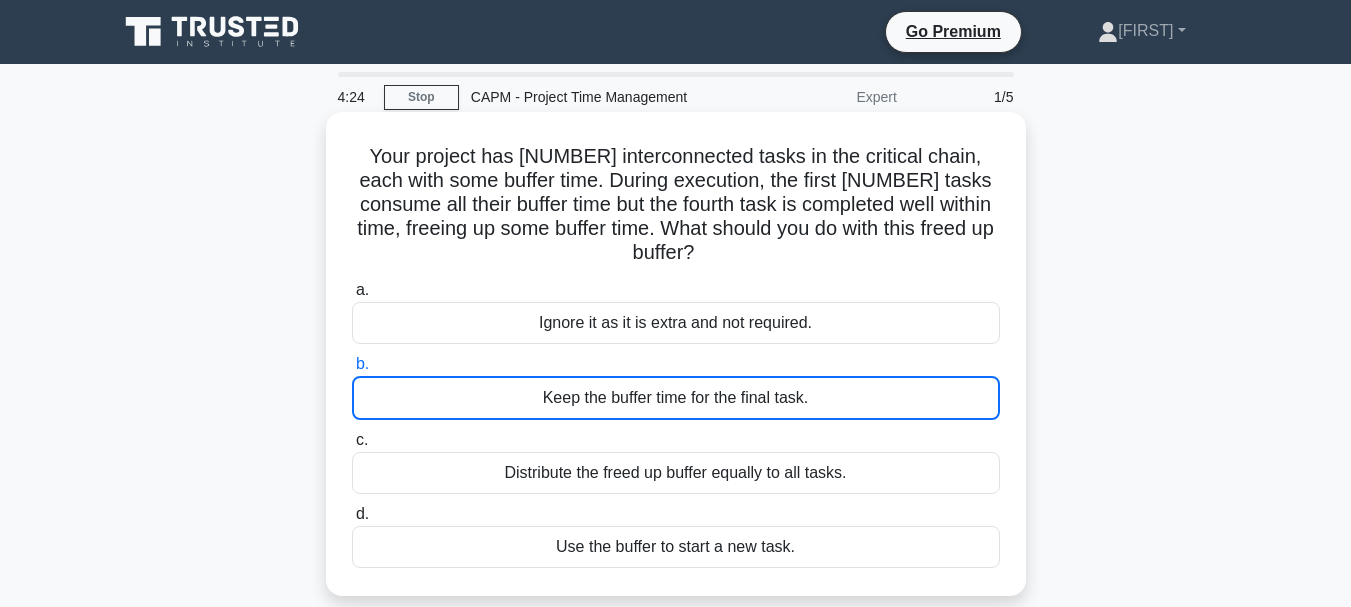 drag, startPoint x: 681, startPoint y: 381, endPoint x: 671, endPoint y: 376, distance: 11.18034 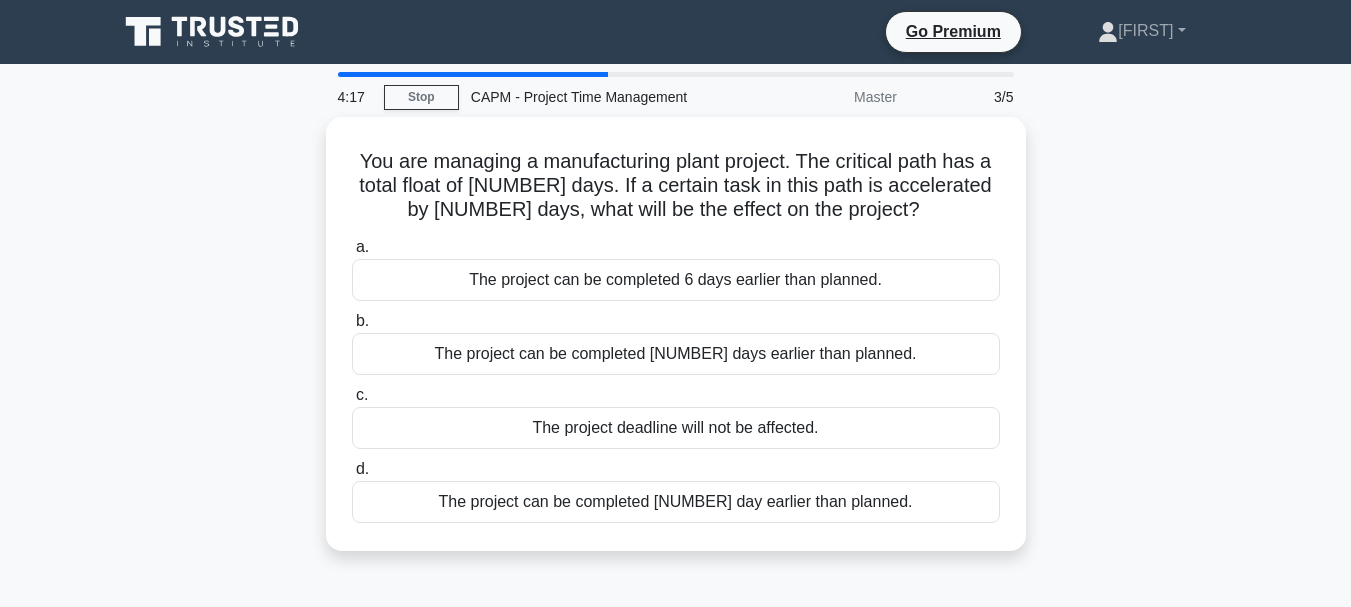 click at bounding box center (473, 74) 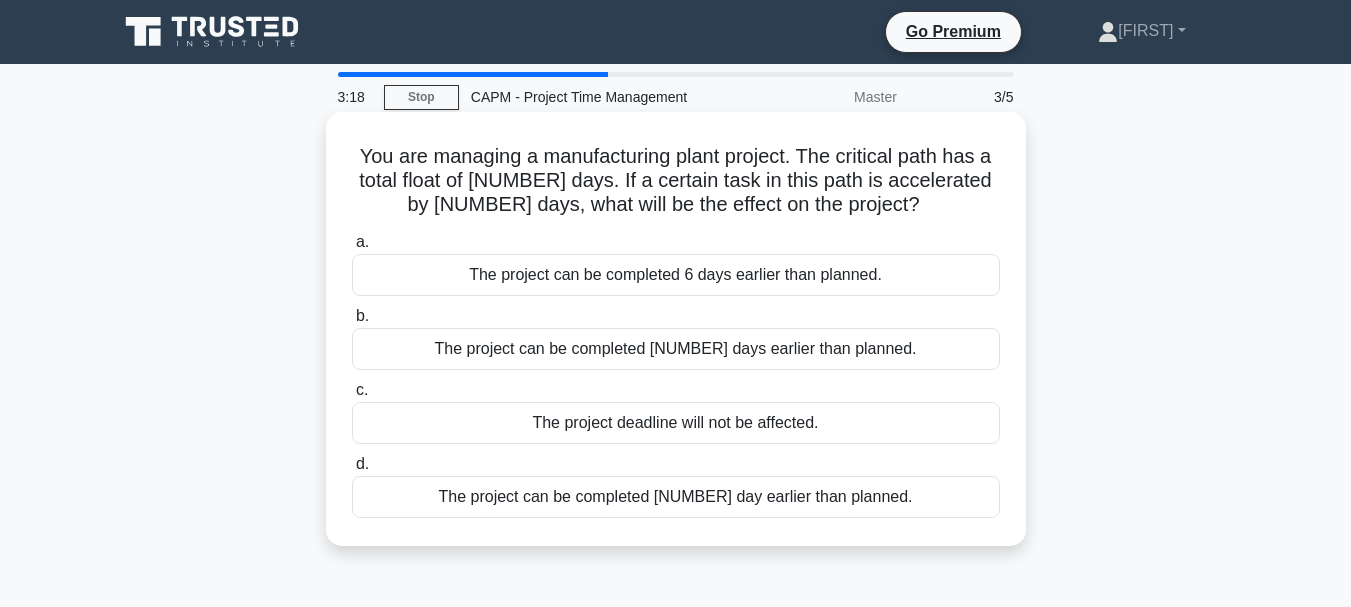 click on "The project can be completed 1 day earlier than planned." at bounding box center (676, 497) 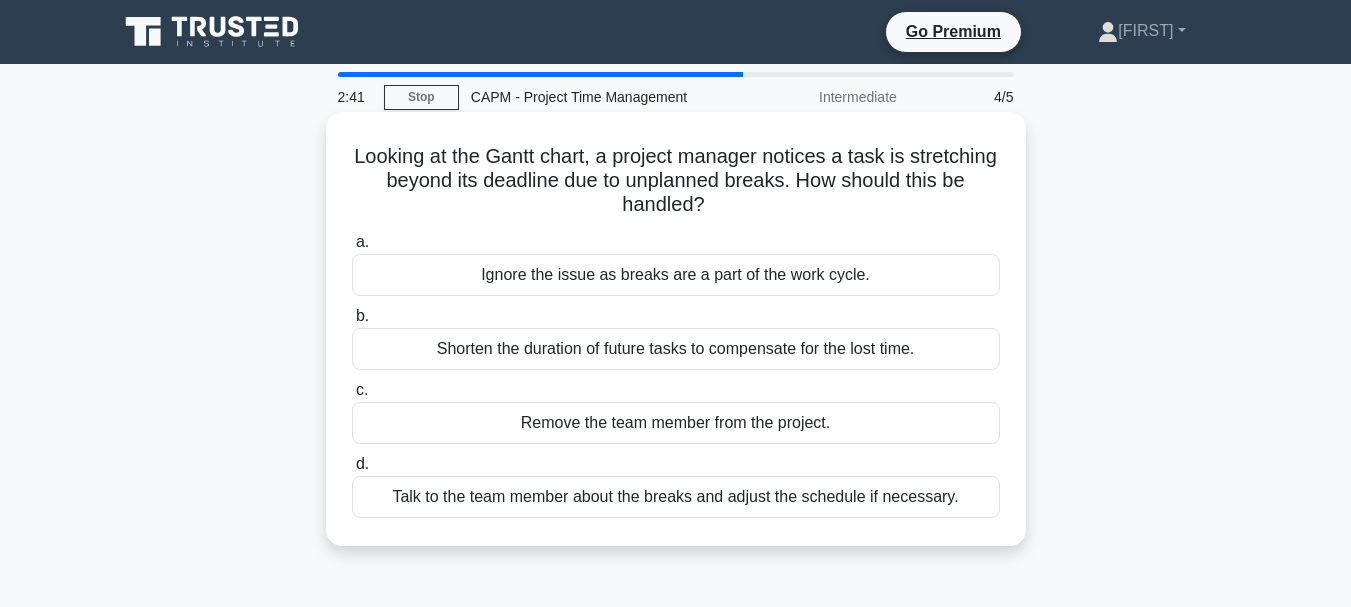 click on "Talk to the team member about the breaks and adjust the schedule if necessary." at bounding box center (676, 497) 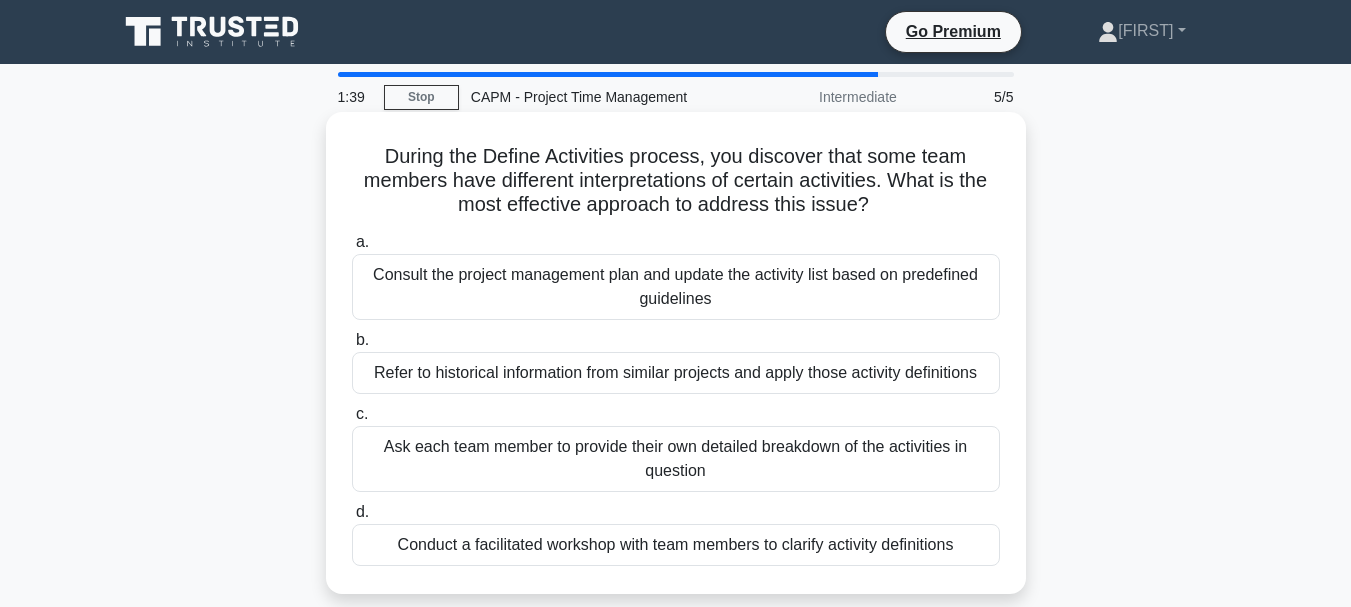 click on "Conduct a facilitated workshop with team members to clarify activity definitions" at bounding box center (676, 545) 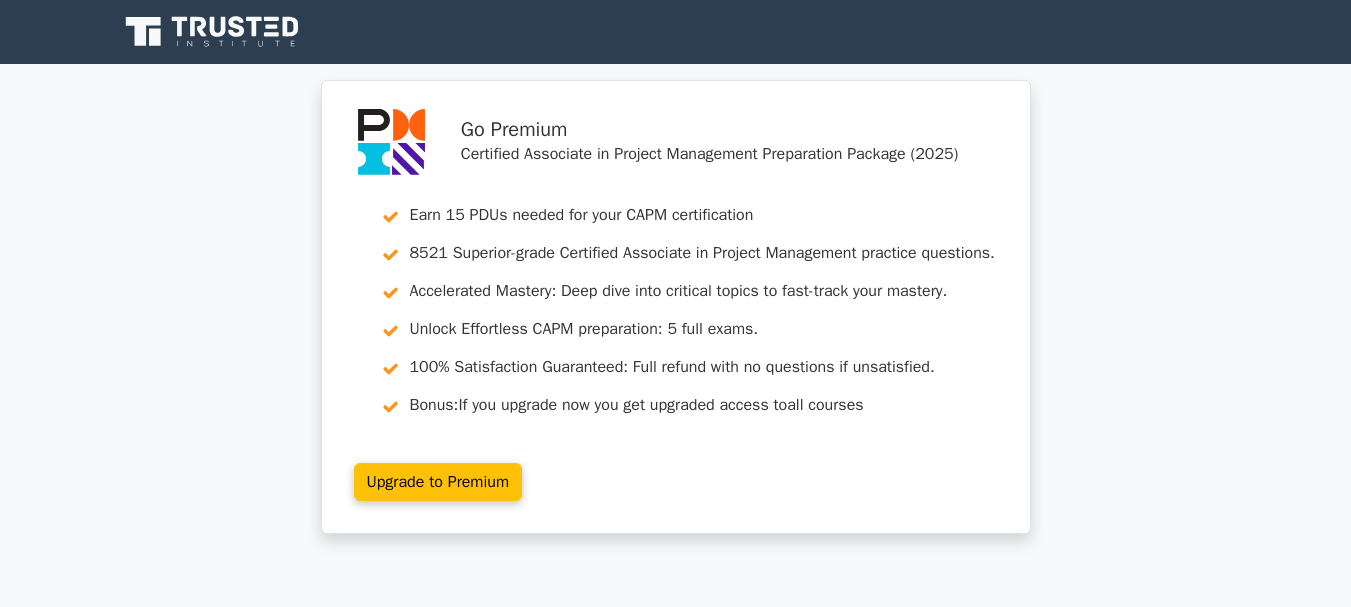 scroll, scrollTop: 0, scrollLeft: 0, axis: both 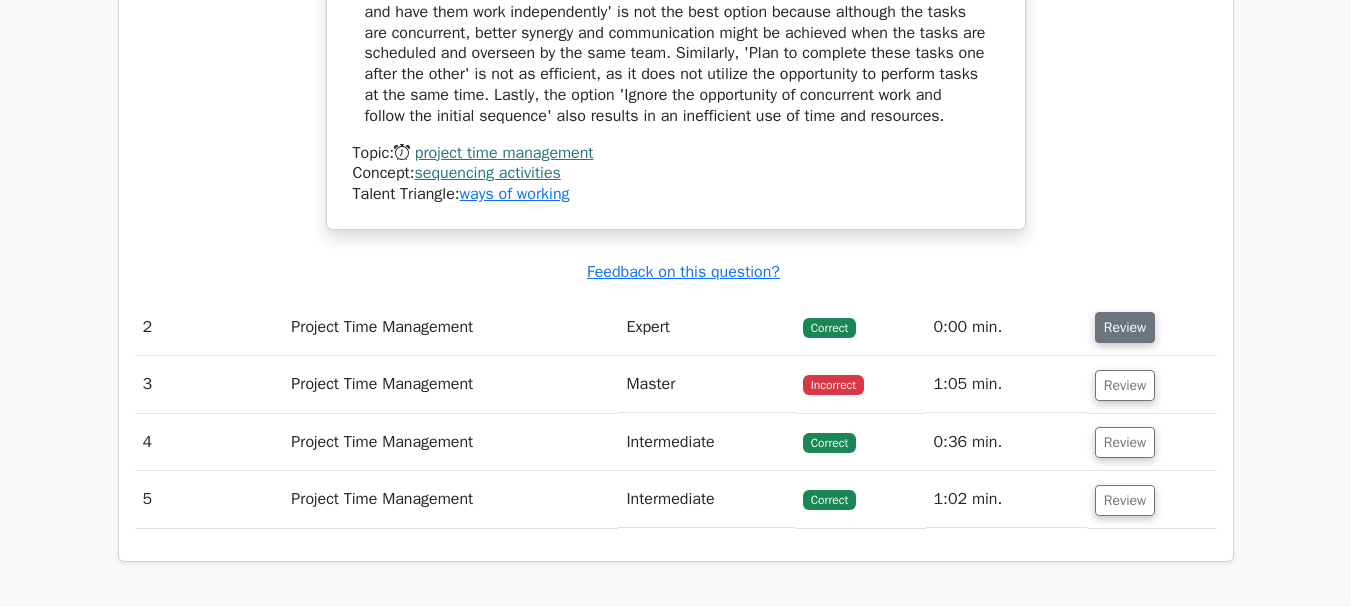 click on "Review" at bounding box center [1125, 327] 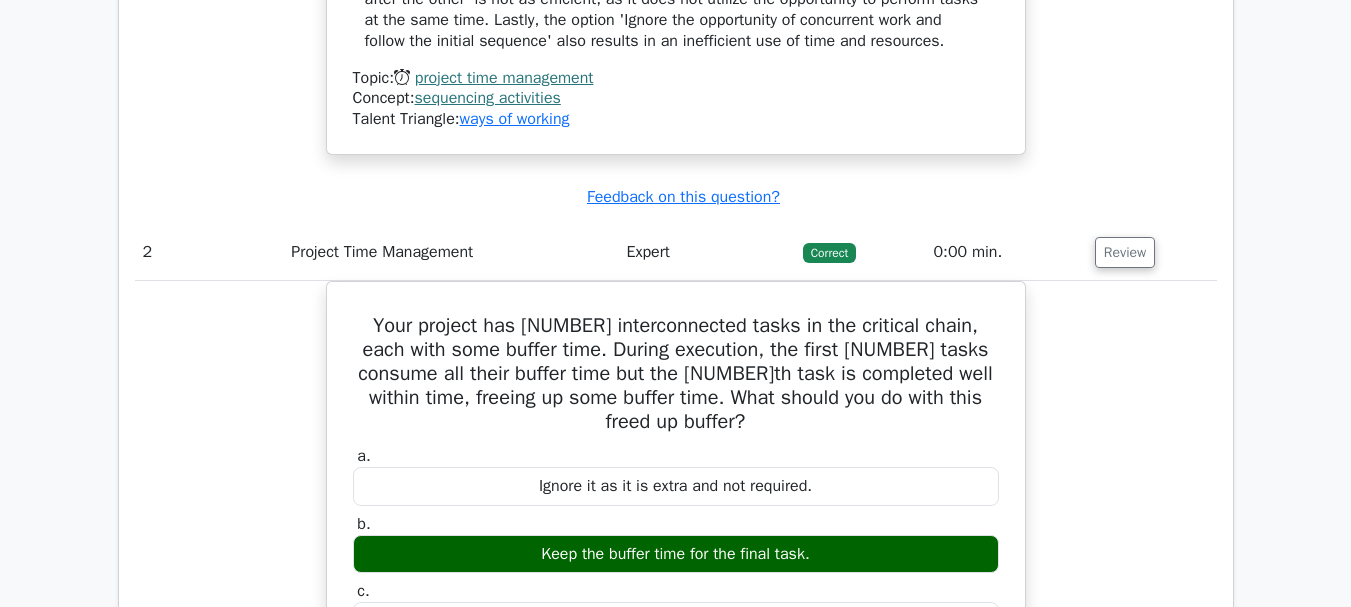 scroll, scrollTop: 2240, scrollLeft: 0, axis: vertical 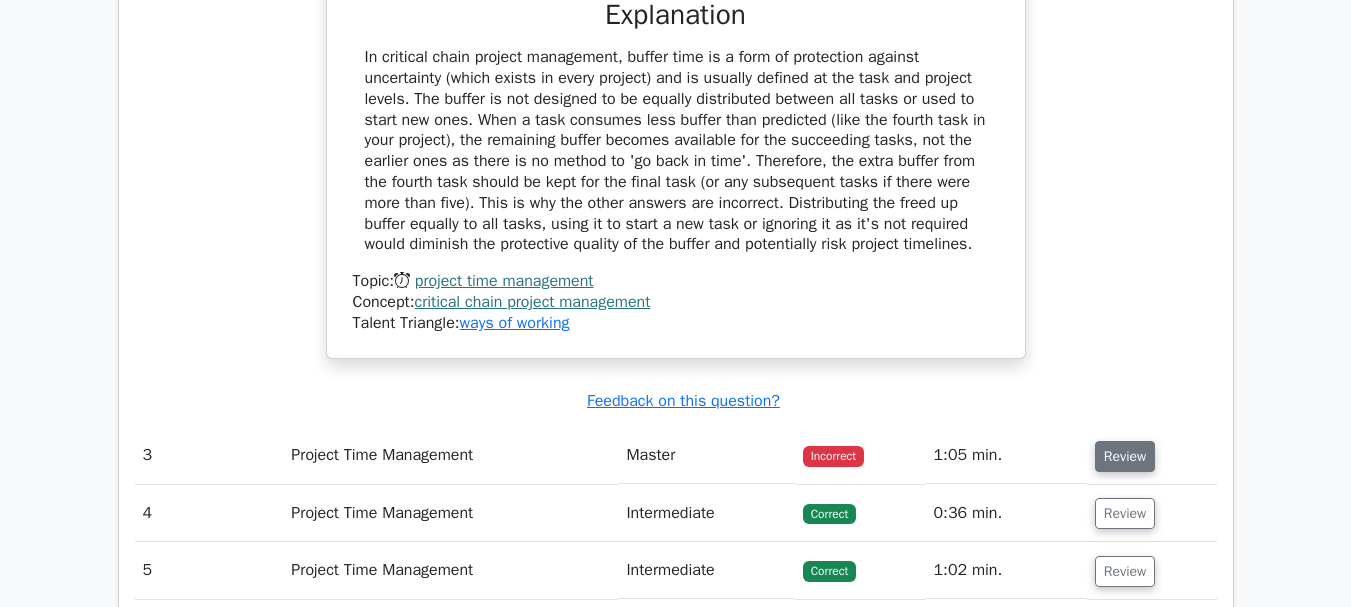 click on "Review" at bounding box center [1125, 456] 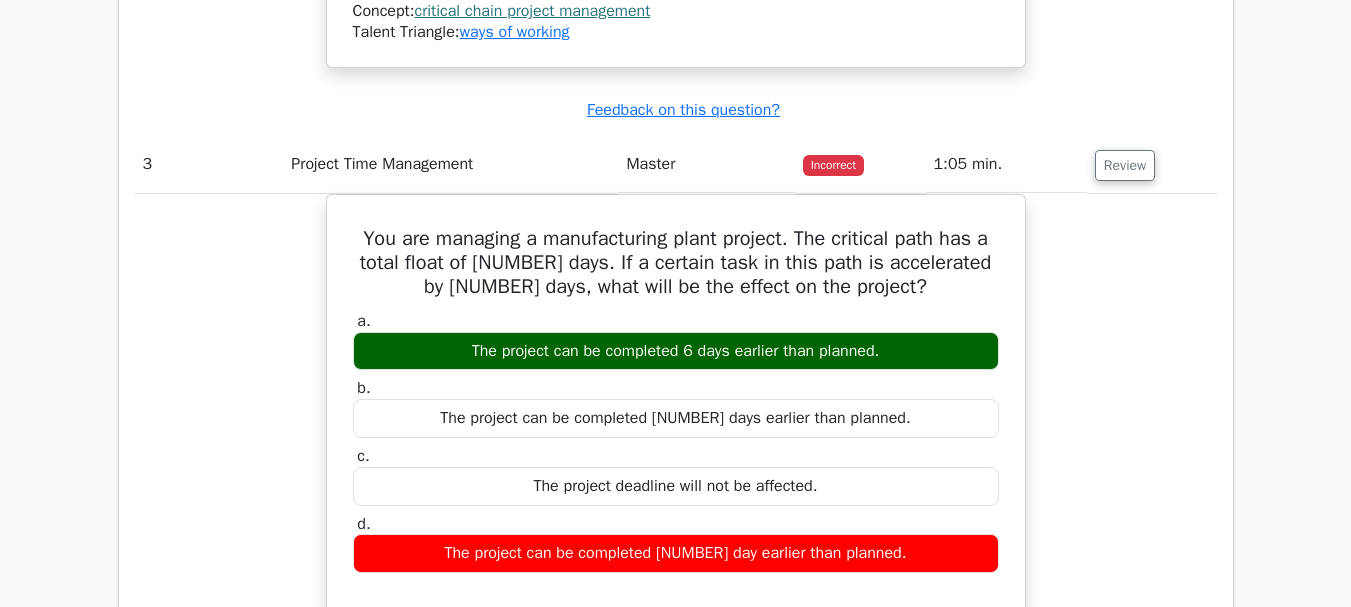 scroll, scrollTop: 3254, scrollLeft: 0, axis: vertical 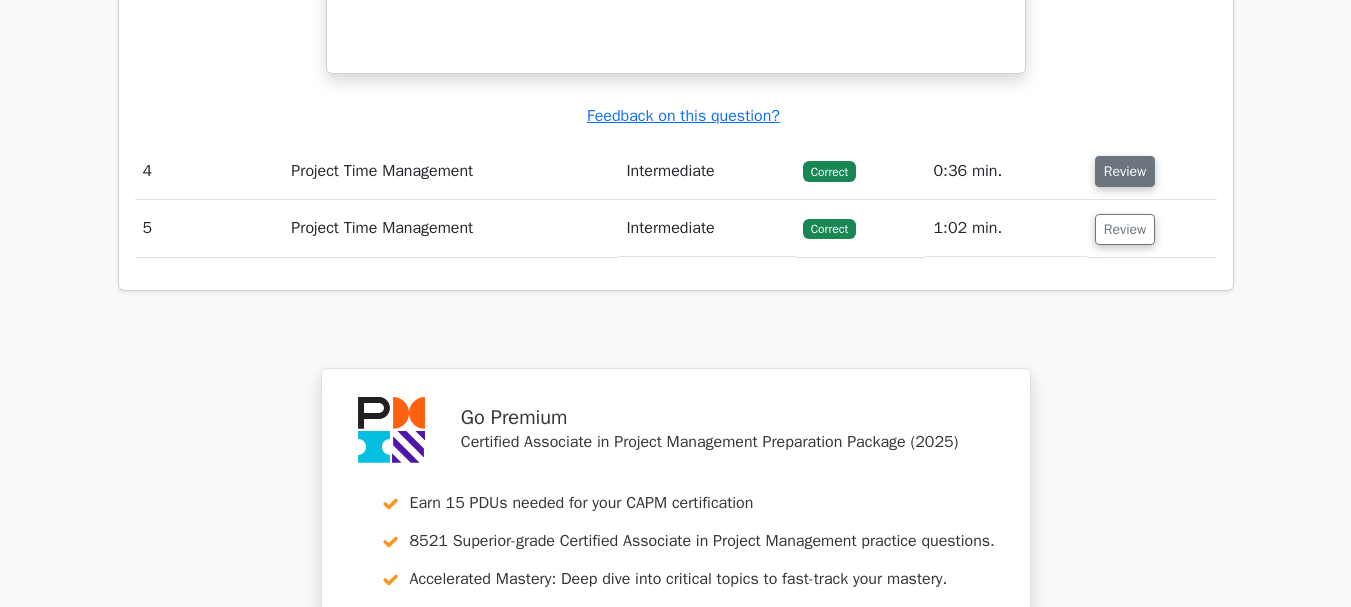 click on "Review" at bounding box center [1125, 171] 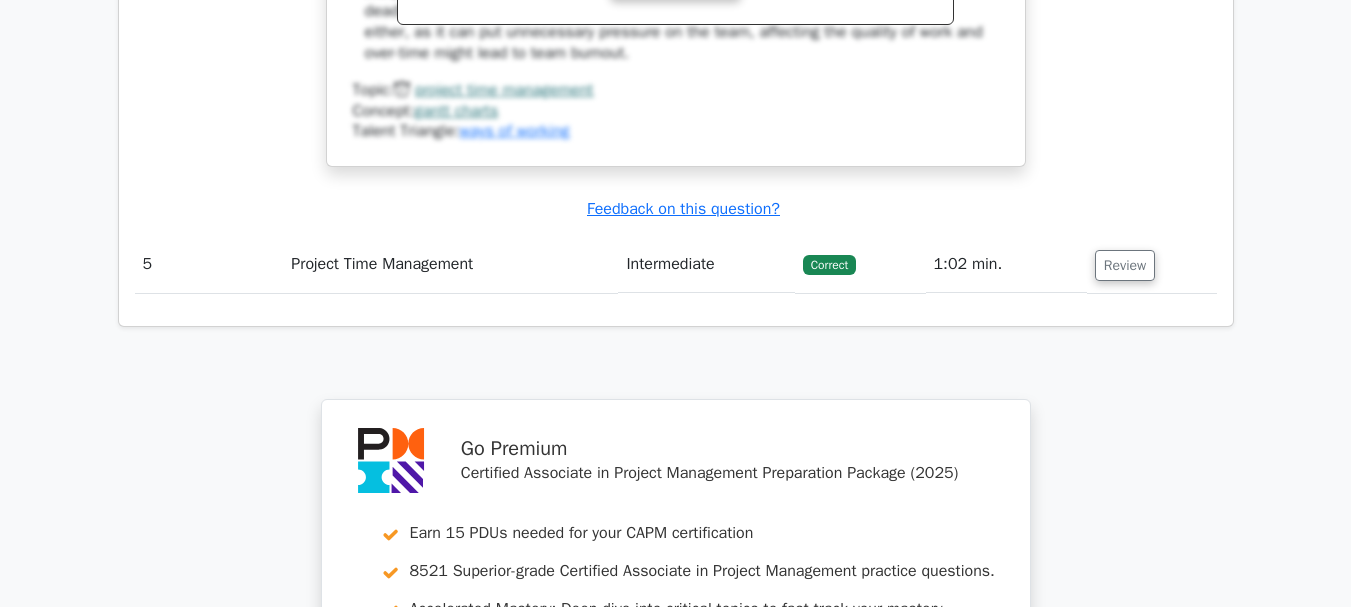 scroll, scrollTop: 4947, scrollLeft: 0, axis: vertical 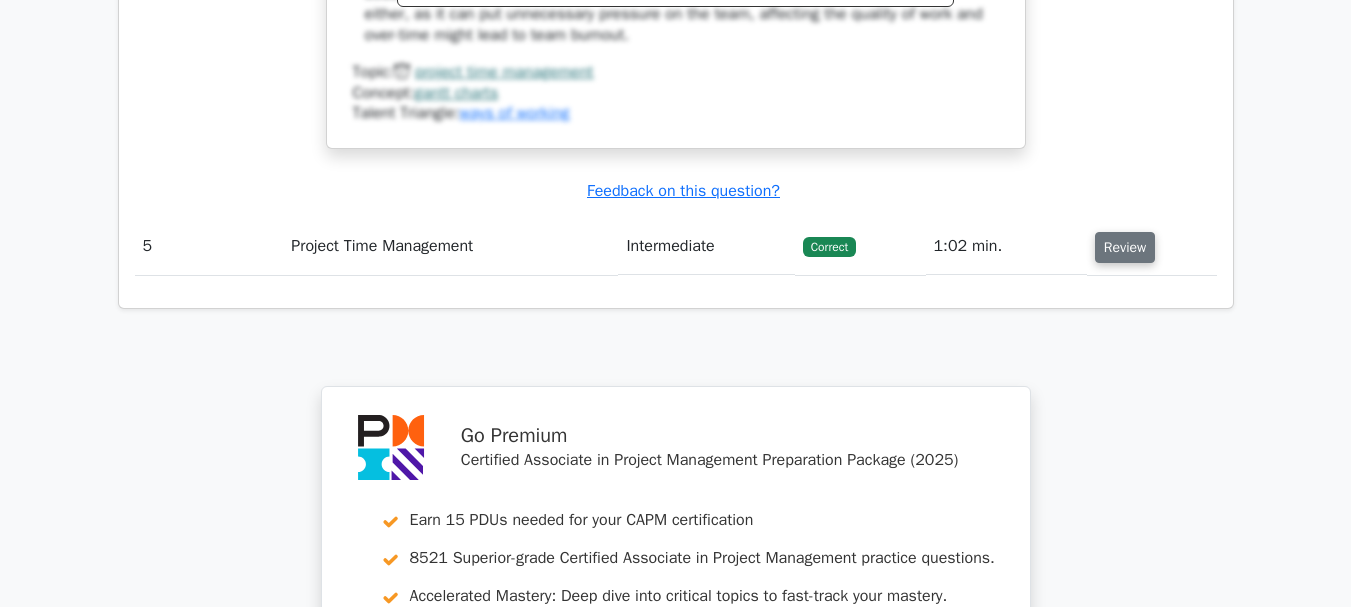 click on "Review" at bounding box center (1125, 247) 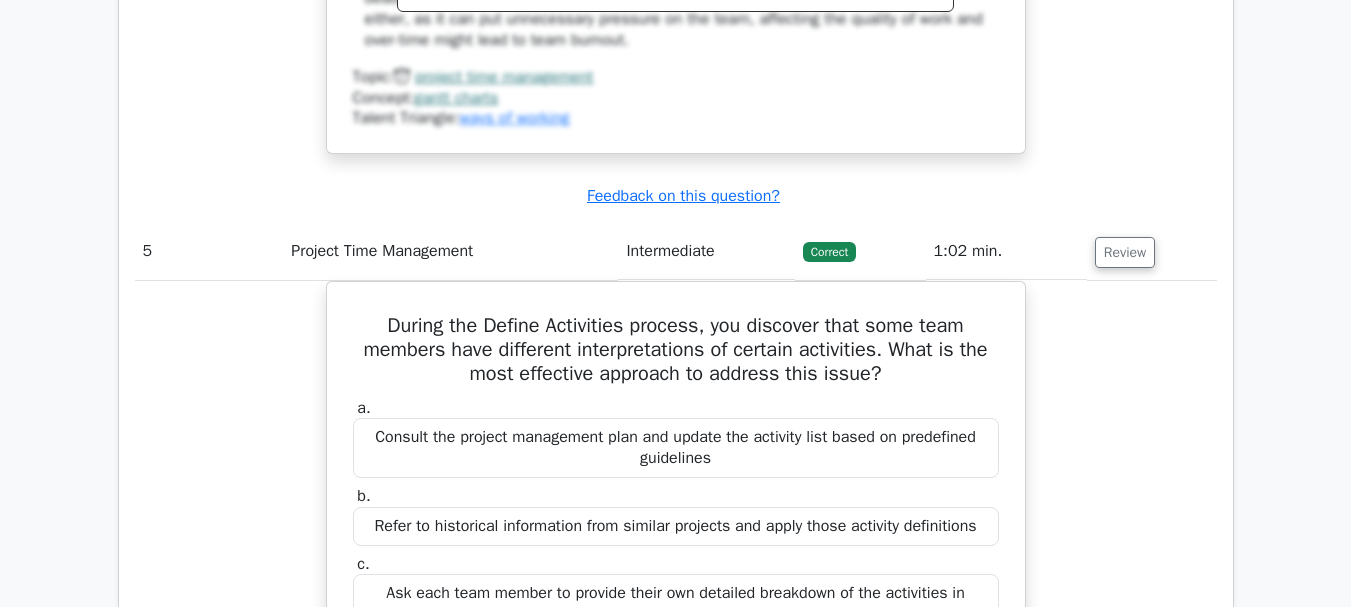 scroll, scrollTop: 4987, scrollLeft: 0, axis: vertical 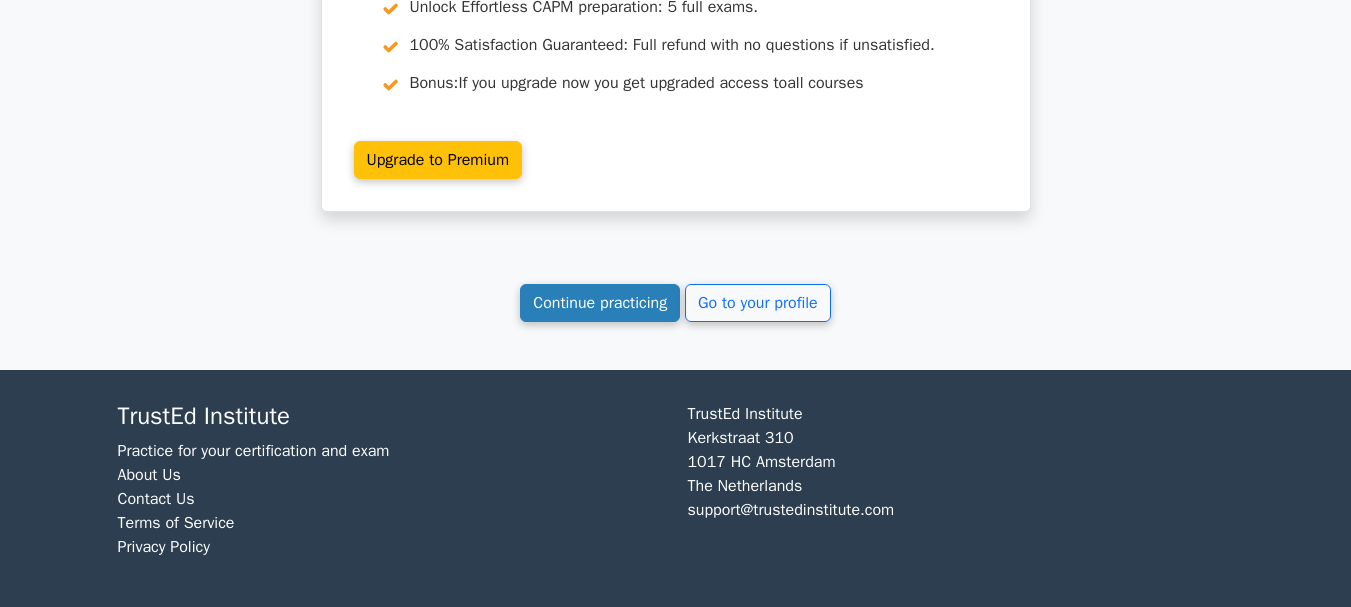 click on "Continue practicing" at bounding box center (600, 303) 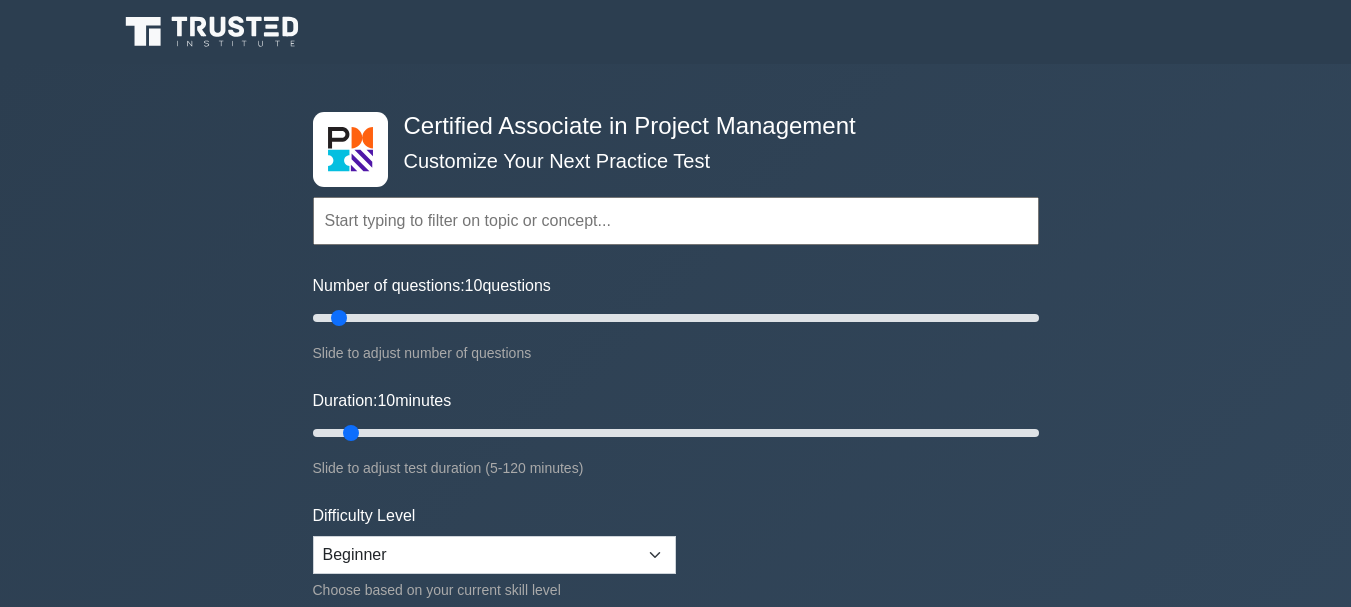 scroll, scrollTop: 0, scrollLeft: 0, axis: both 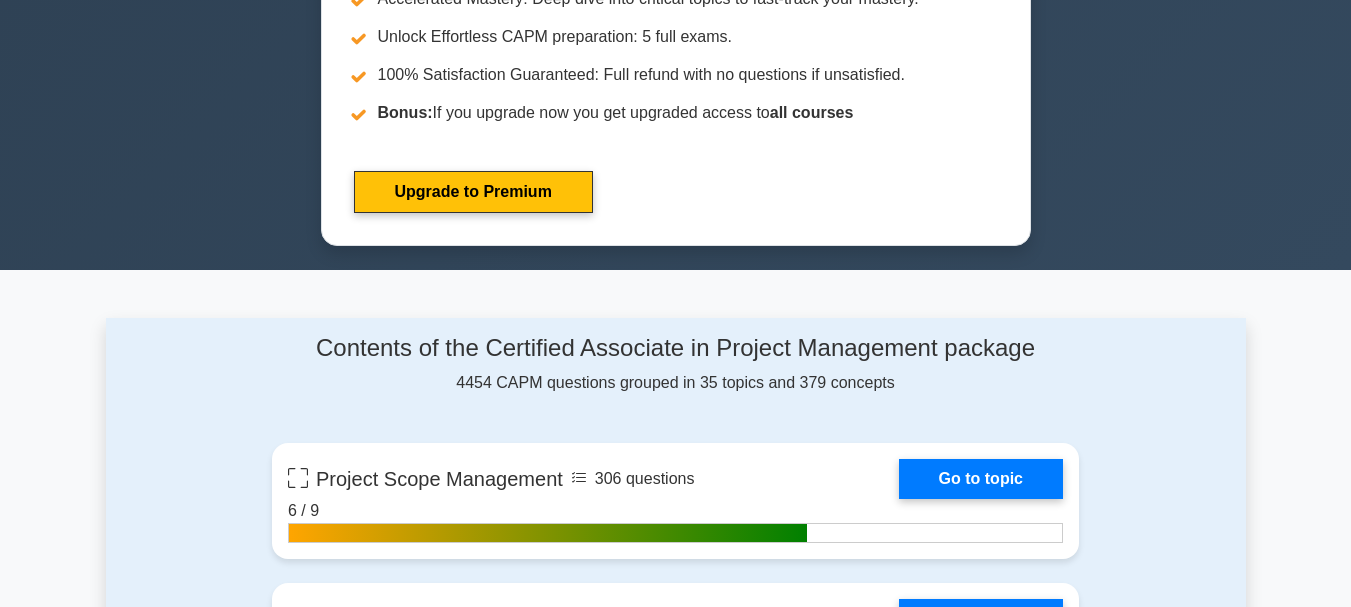 click on "Go Premium
Beatrice" at bounding box center (675, 3122) 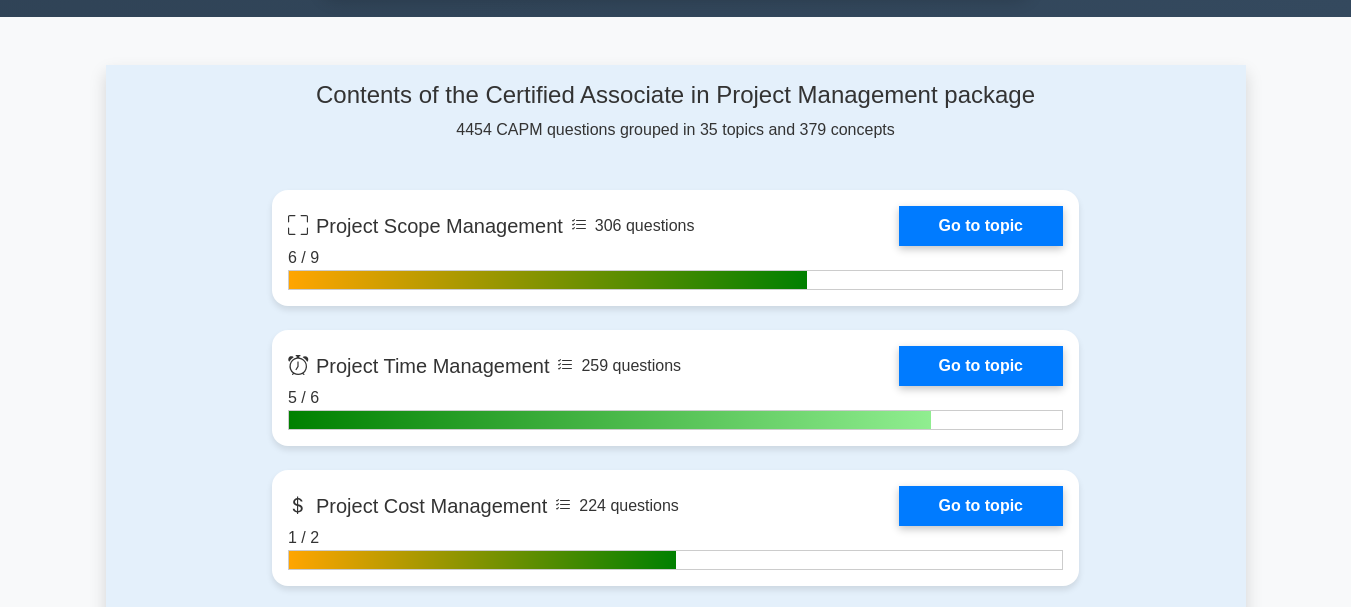 scroll, scrollTop: 1307, scrollLeft: 0, axis: vertical 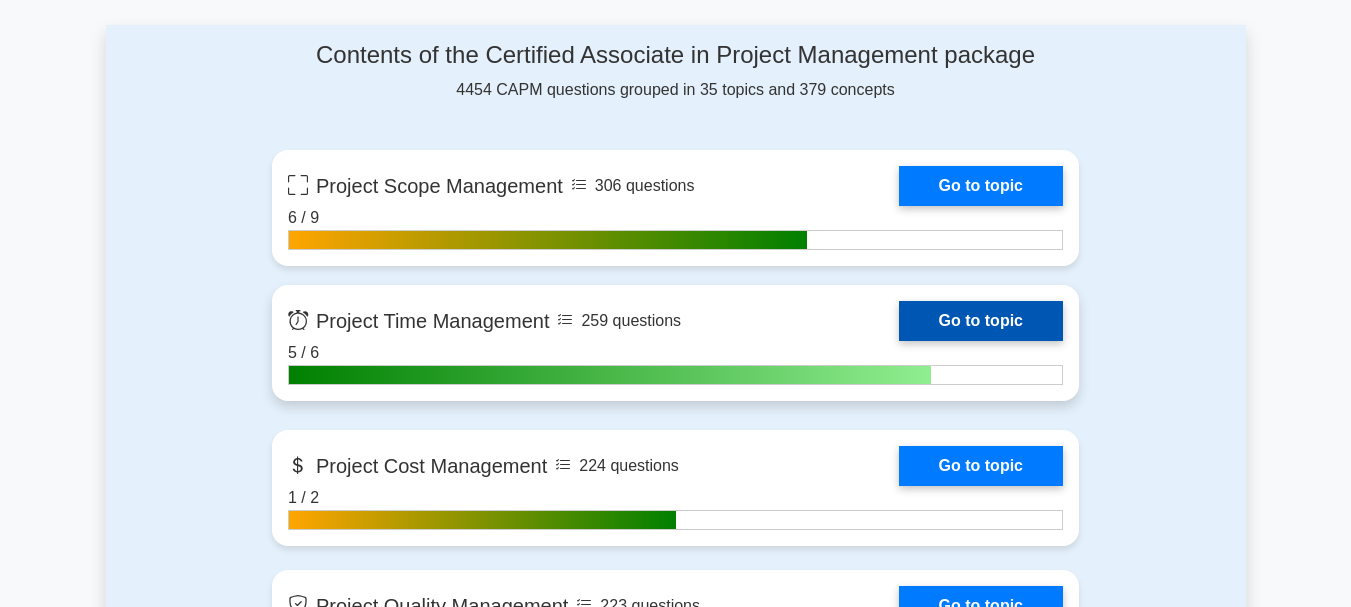 click on "Go to topic" at bounding box center (981, 321) 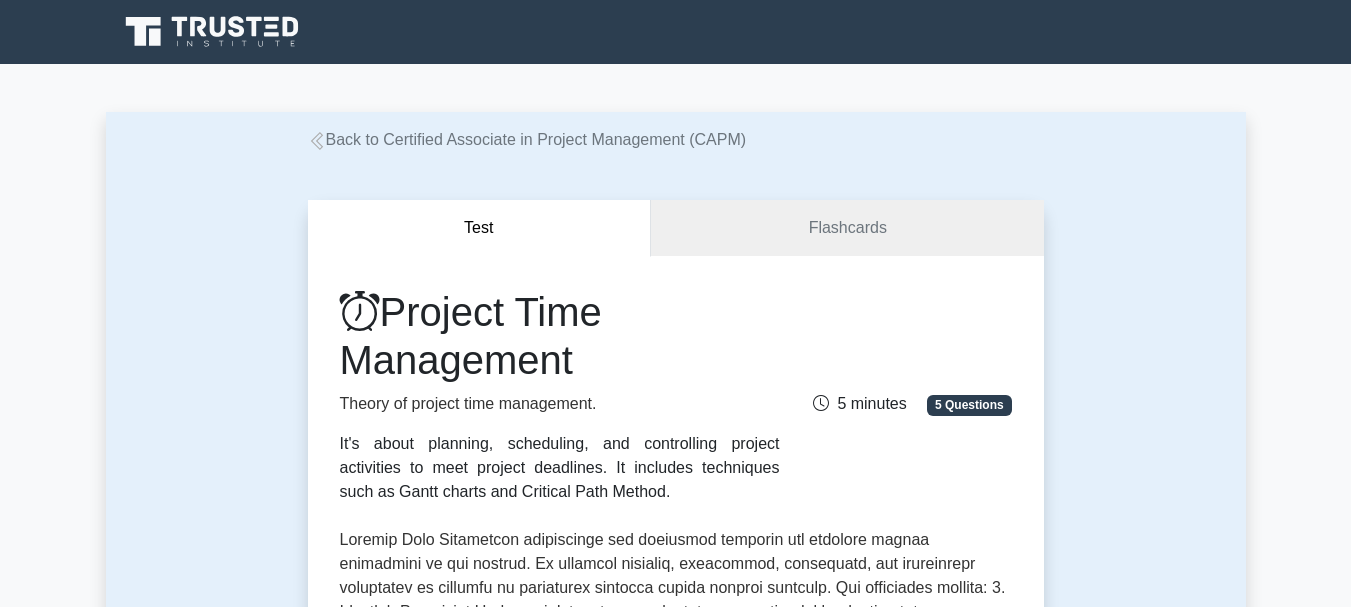 scroll, scrollTop: 0, scrollLeft: 0, axis: both 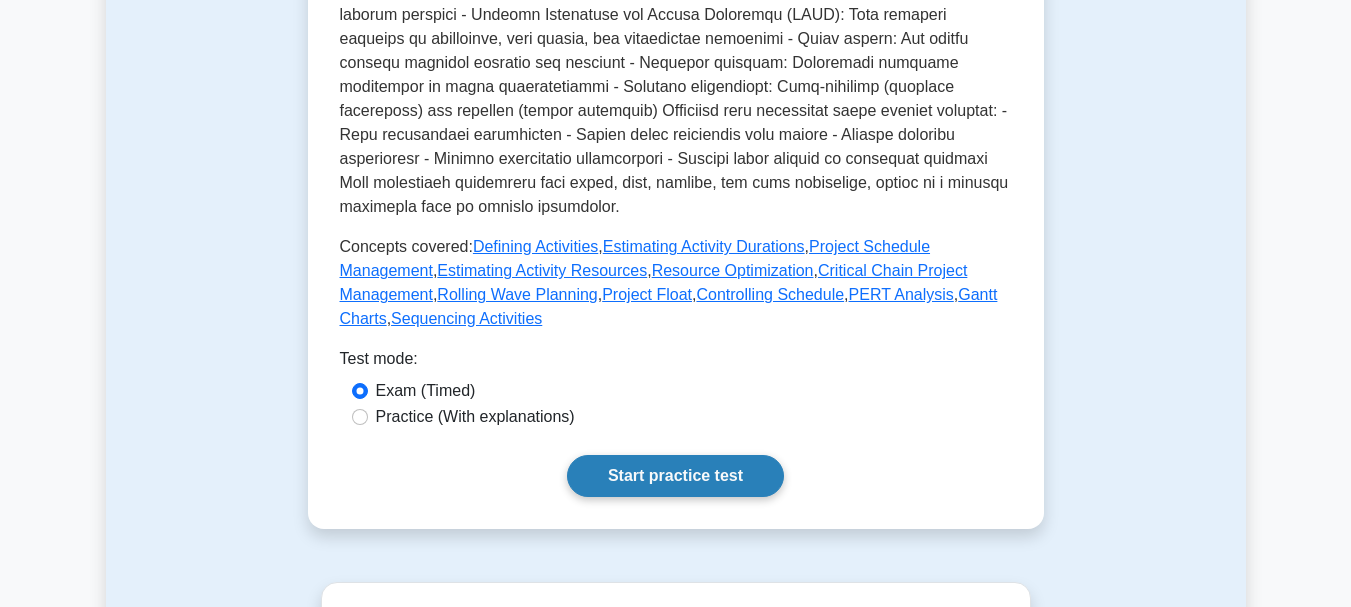 click on "Start practice test" at bounding box center [675, 476] 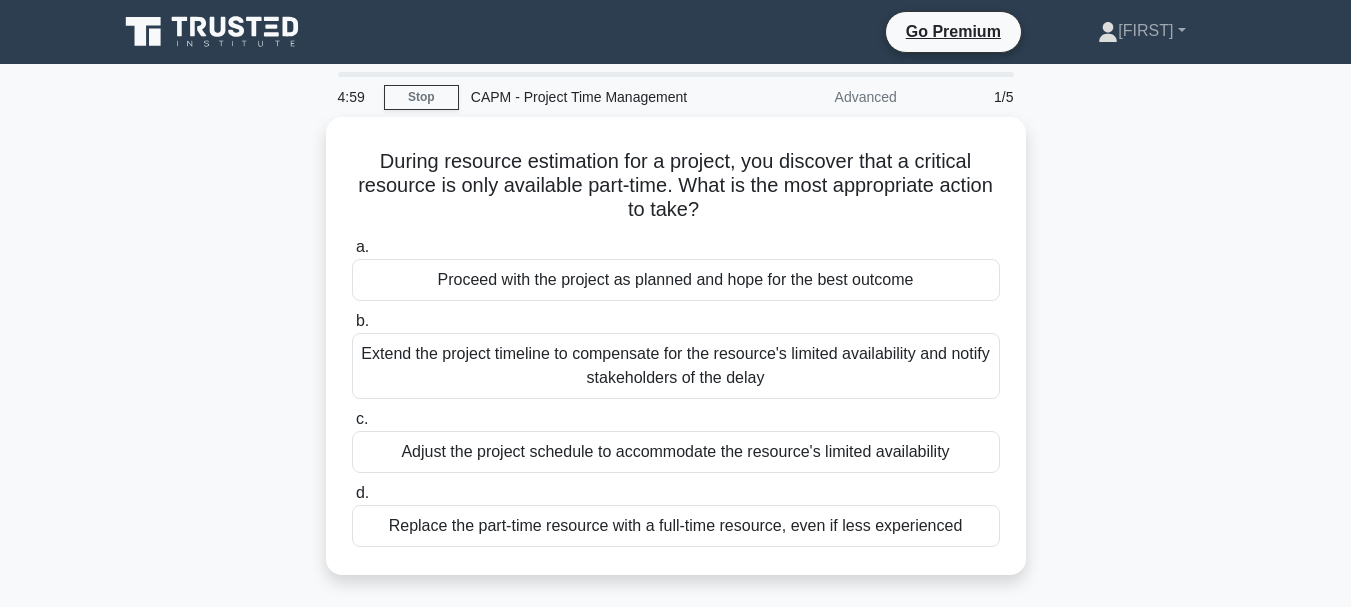 scroll, scrollTop: 0, scrollLeft: 0, axis: both 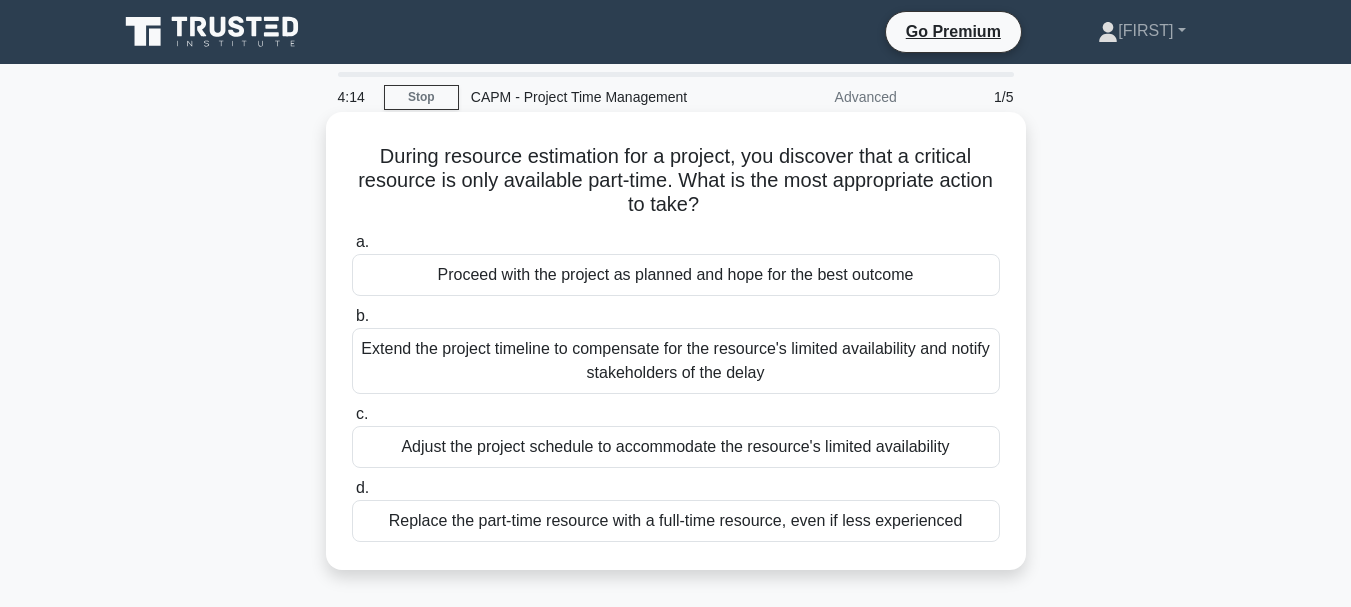 click on "Adjust the project schedule to accommodate the resource's limited availability" at bounding box center [676, 447] 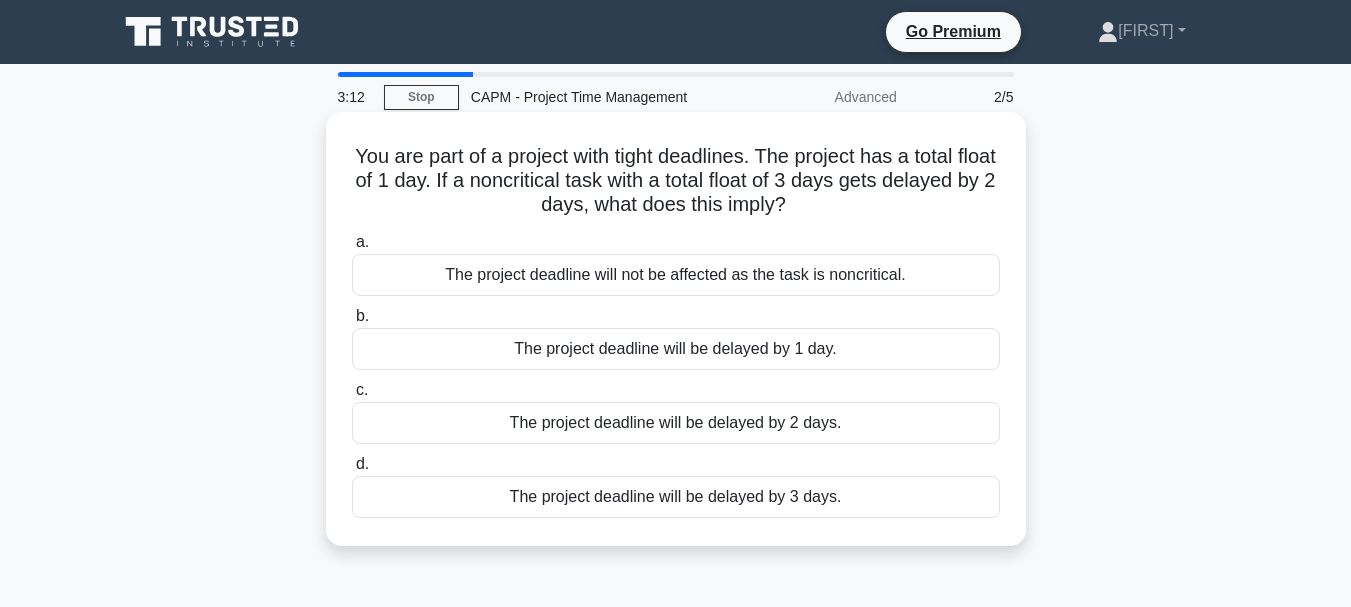 click on "The project deadline will be delayed by 2 days." at bounding box center [676, 423] 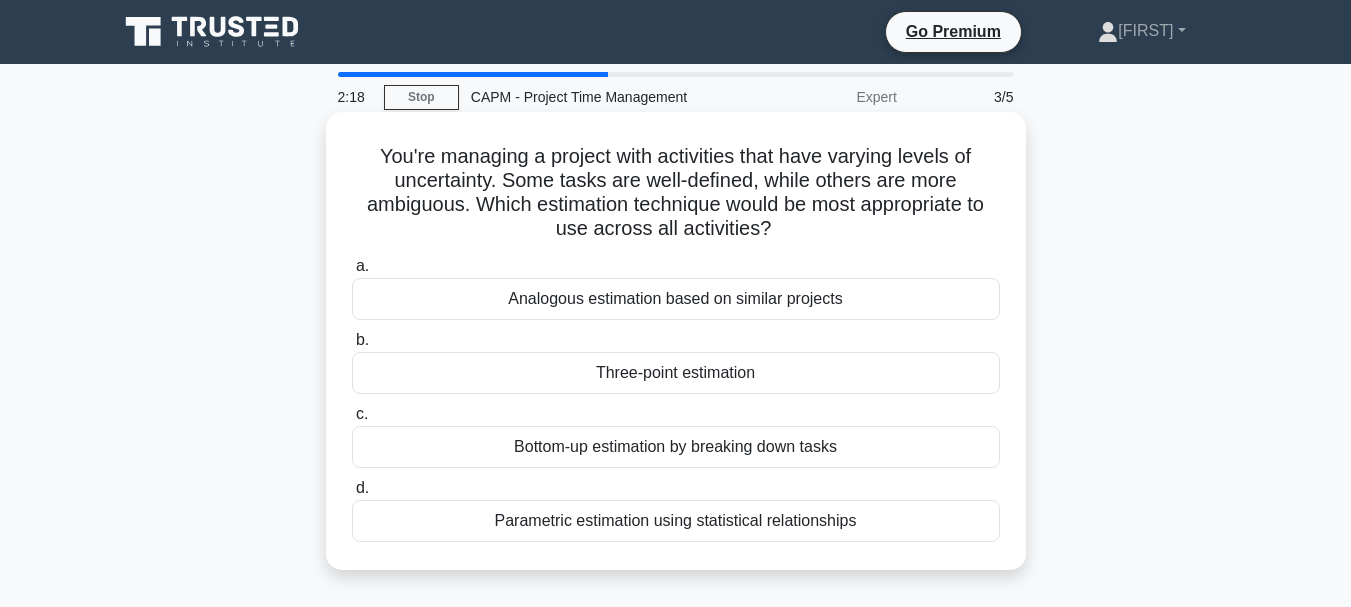click on "Analogous estimation based on similar projects" at bounding box center [676, 299] 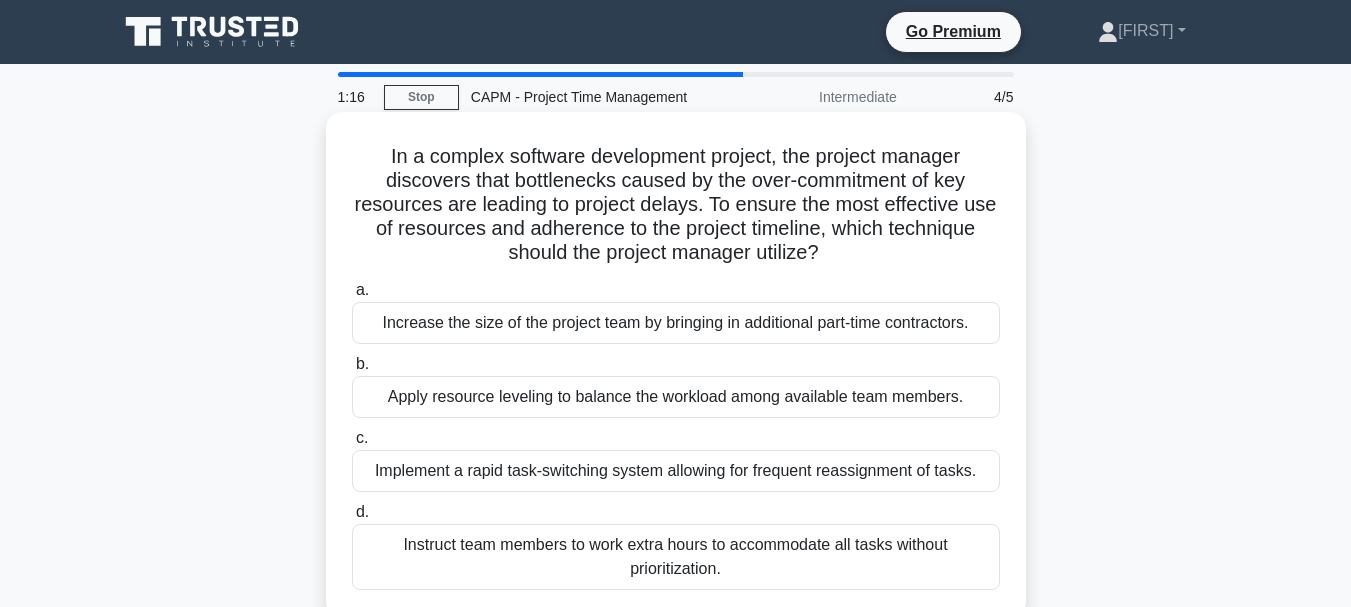 click on "Apply resource leveling to balance the workload among available team members." at bounding box center (676, 397) 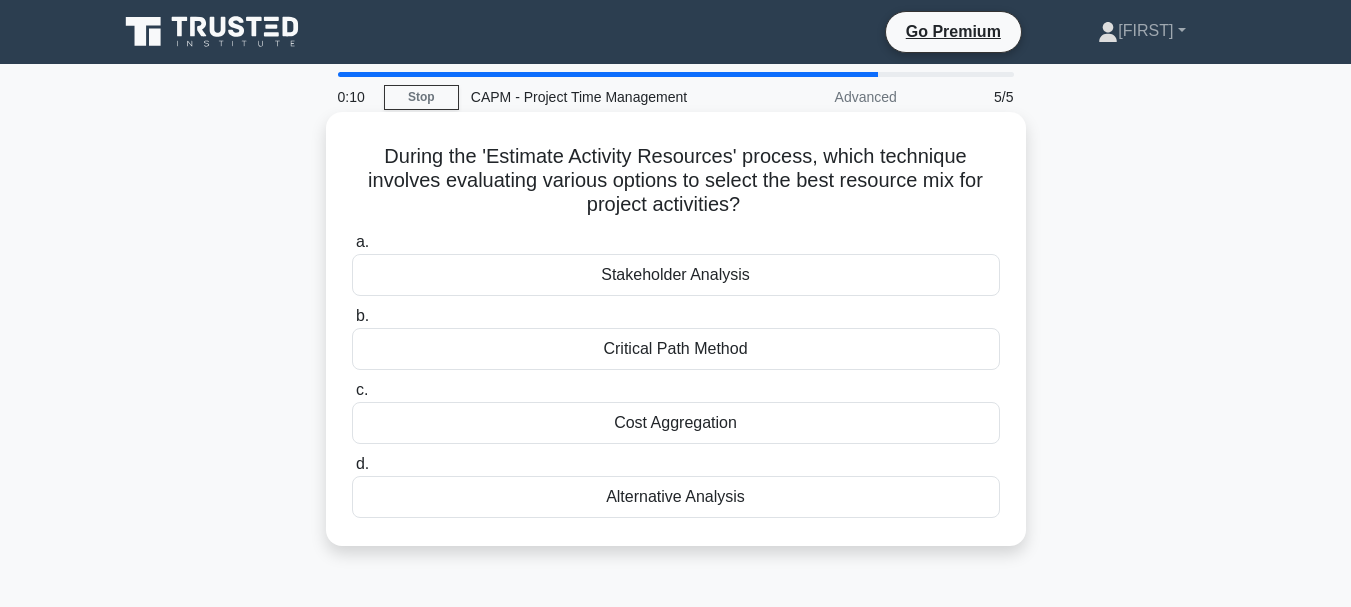 click on "Critical Path Method" at bounding box center [676, 349] 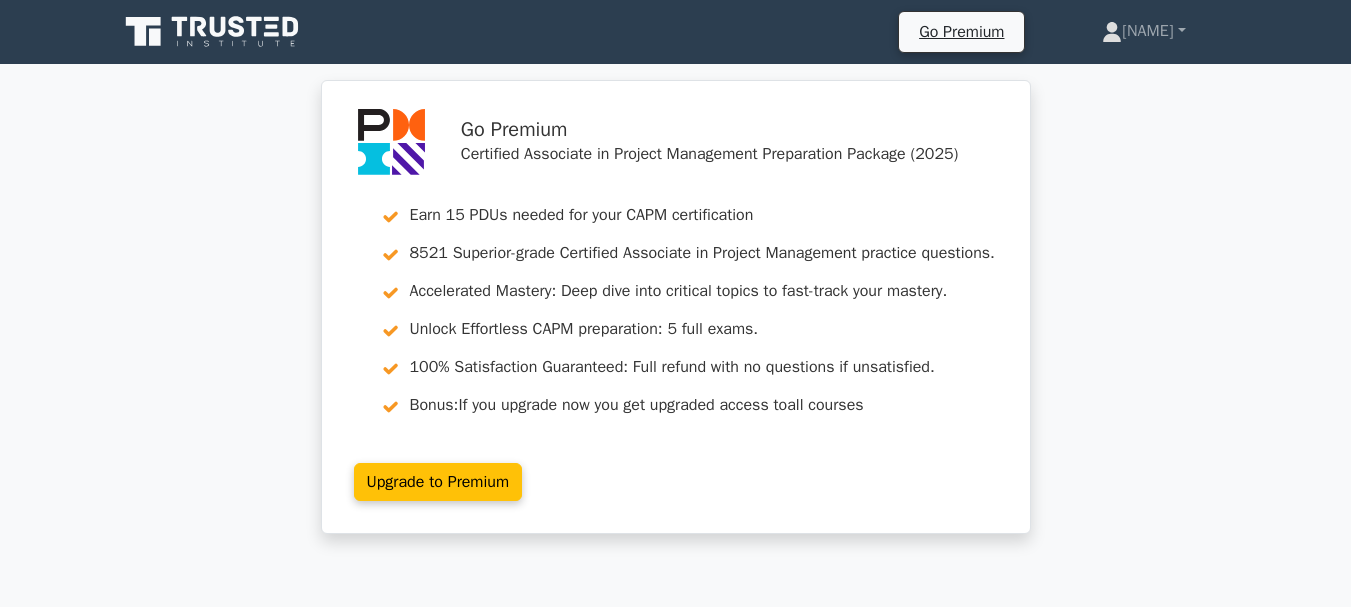 scroll, scrollTop: 0, scrollLeft: 0, axis: both 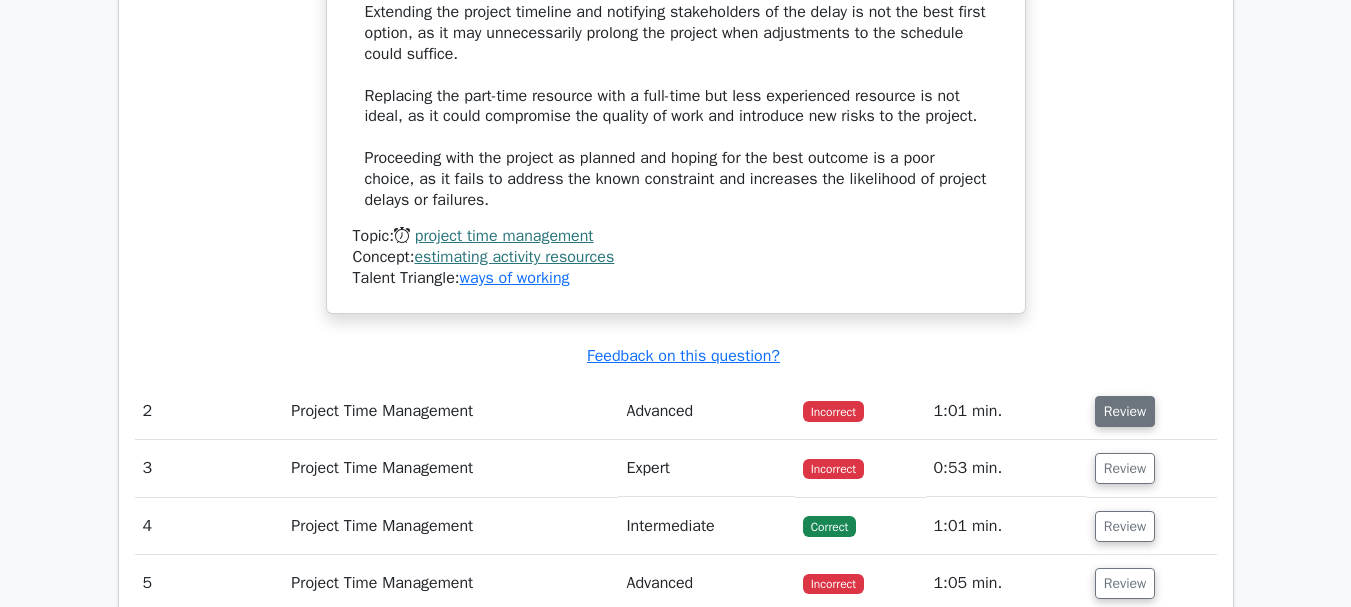 click on "Review" at bounding box center (1125, 411) 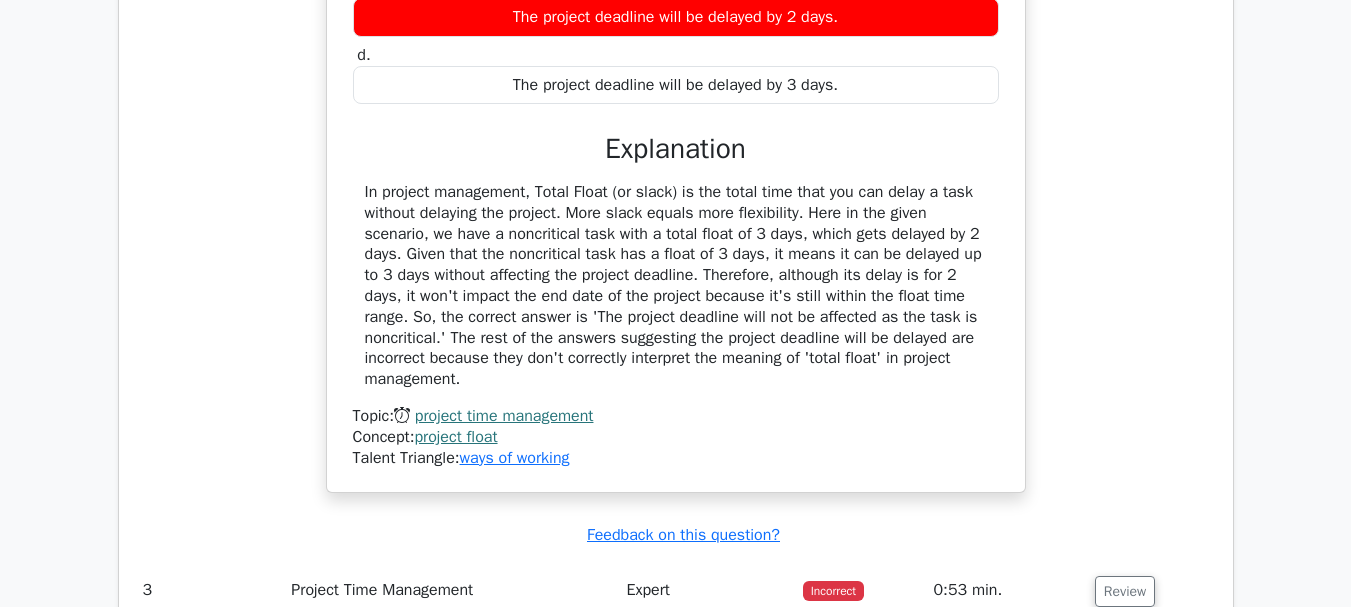 scroll, scrollTop: 3081, scrollLeft: 0, axis: vertical 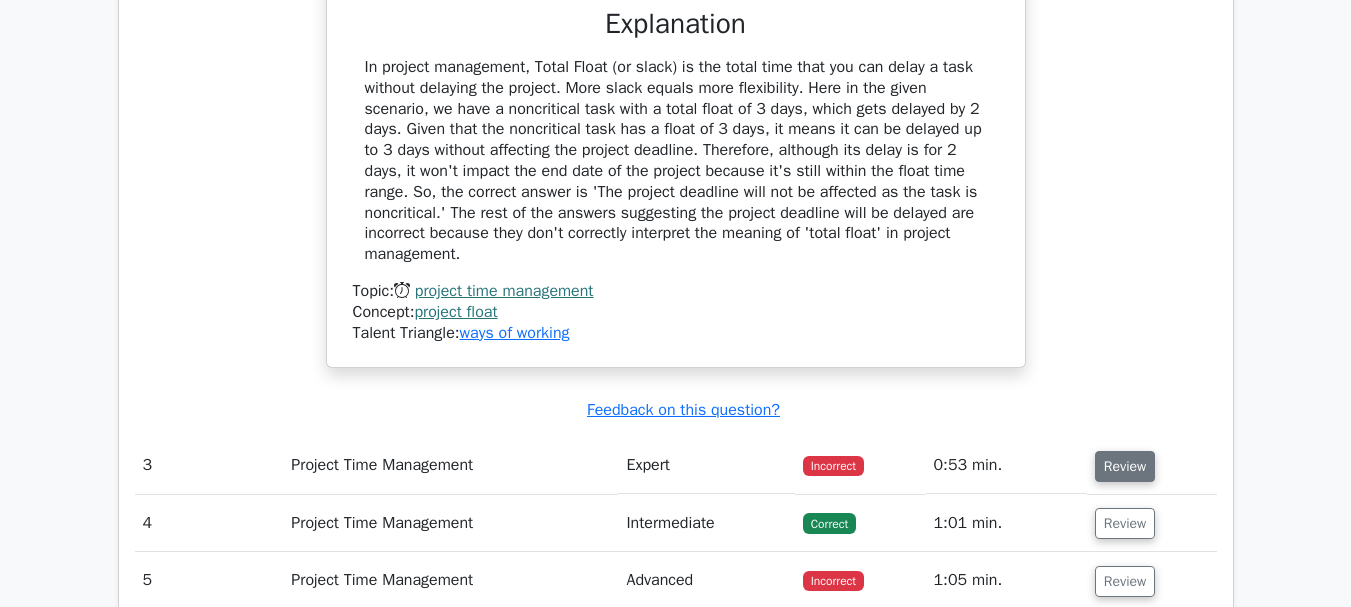 click on "Review" at bounding box center [1125, 466] 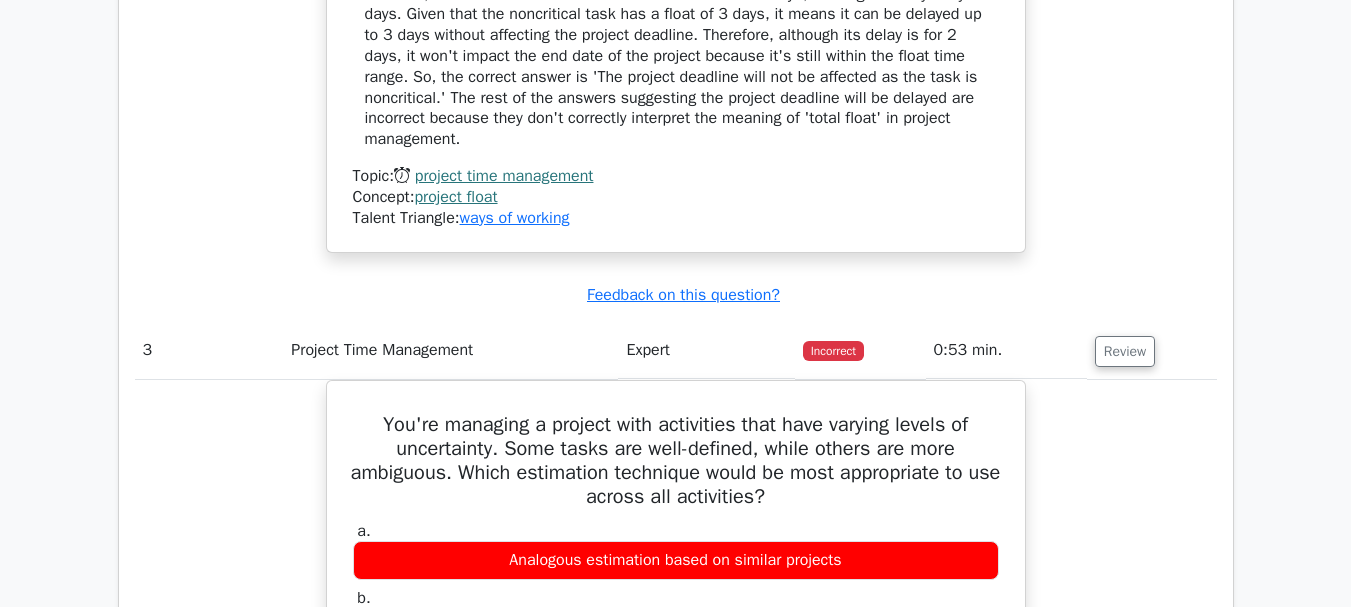 scroll, scrollTop: 3254, scrollLeft: 0, axis: vertical 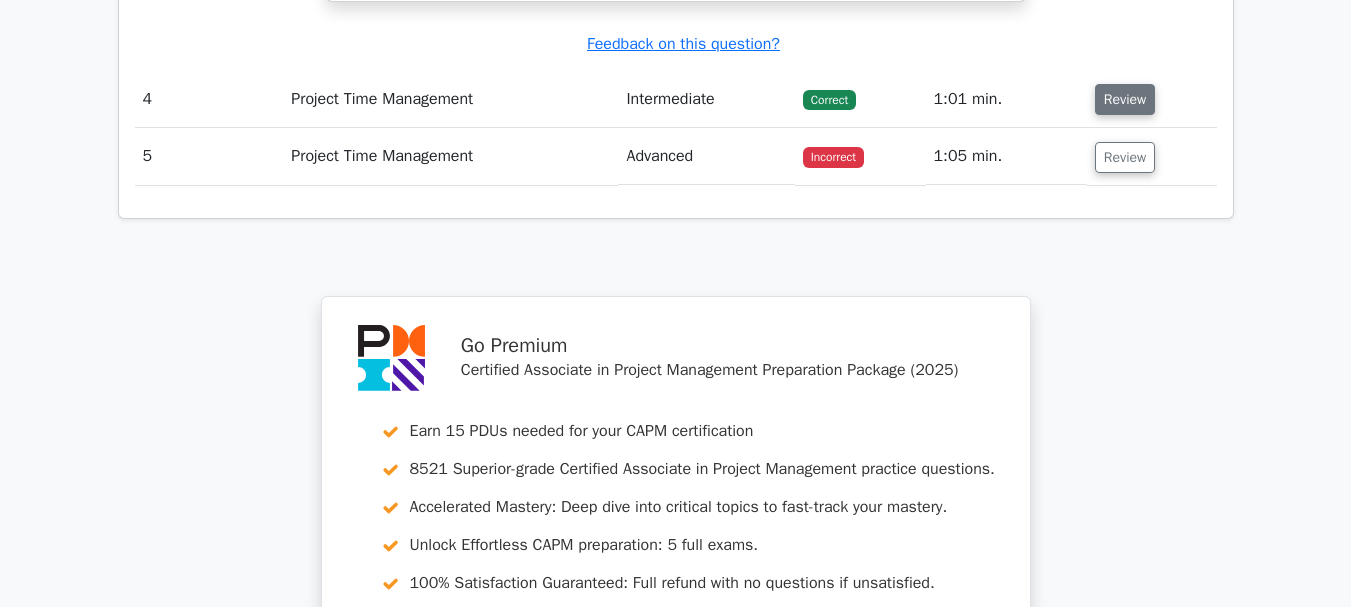 click on "Review" at bounding box center (1125, 99) 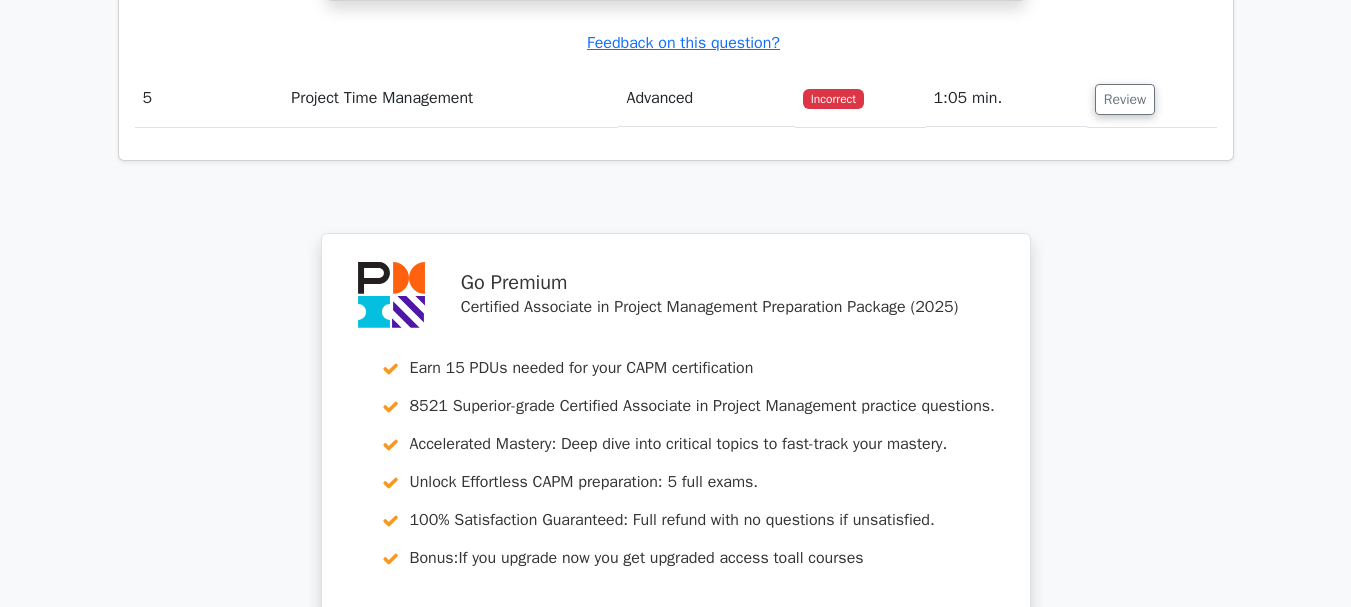 scroll, scrollTop: 5908, scrollLeft: 0, axis: vertical 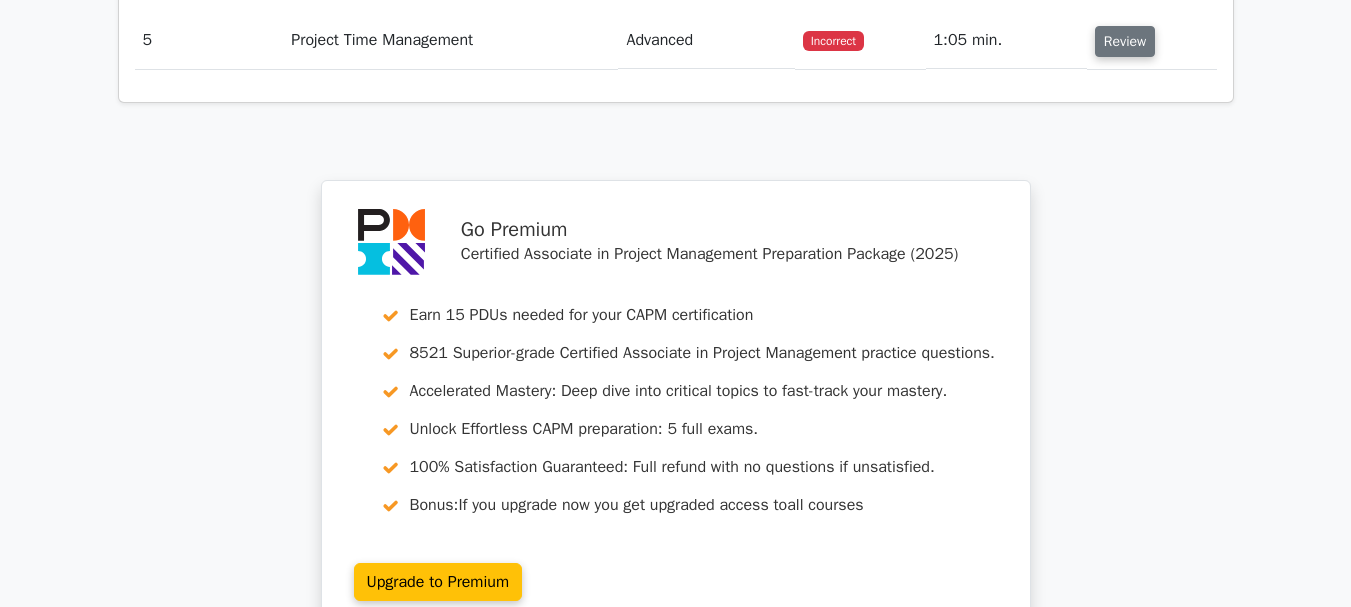 click on "Review" at bounding box center (1125, 41) 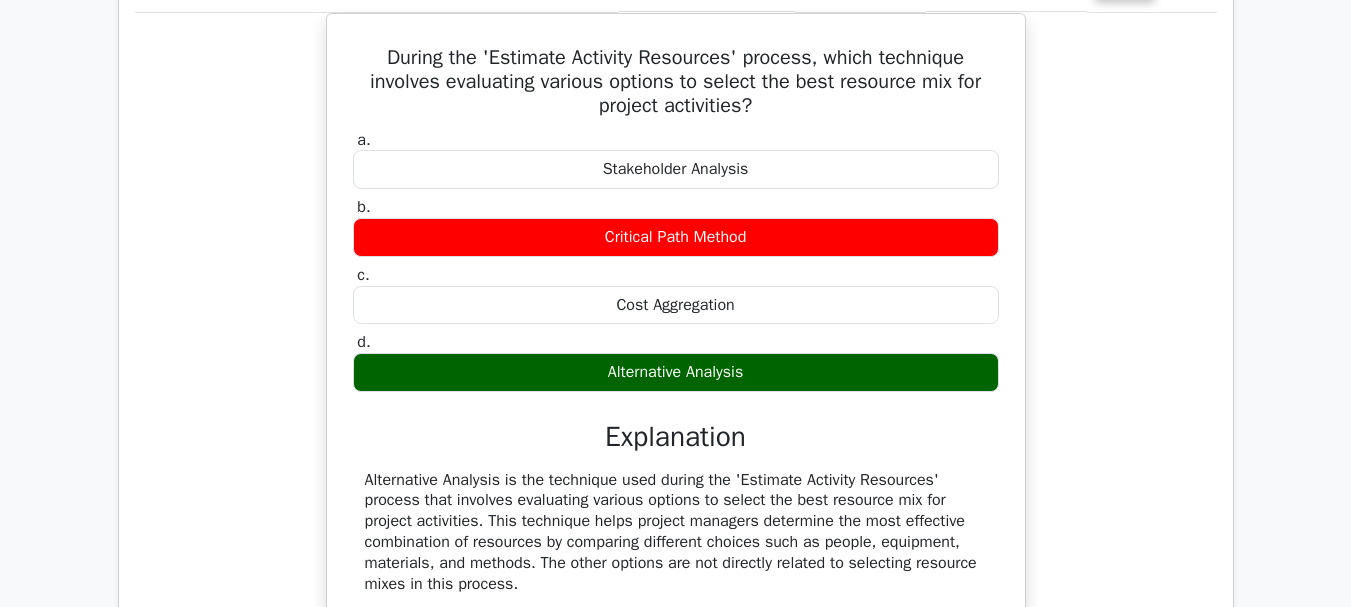 scroll, scrollTop: 5988, scrollLeft: 0, axis: vertical 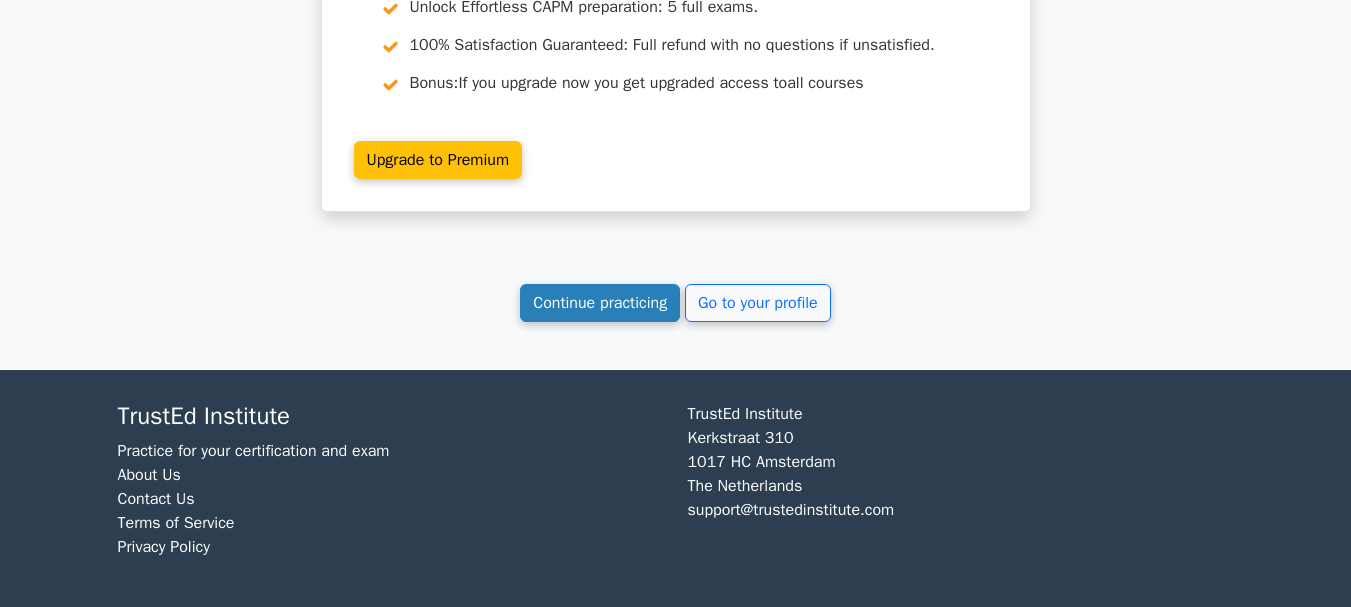 click on "Continue practicing" at bounding box center (600, 303) 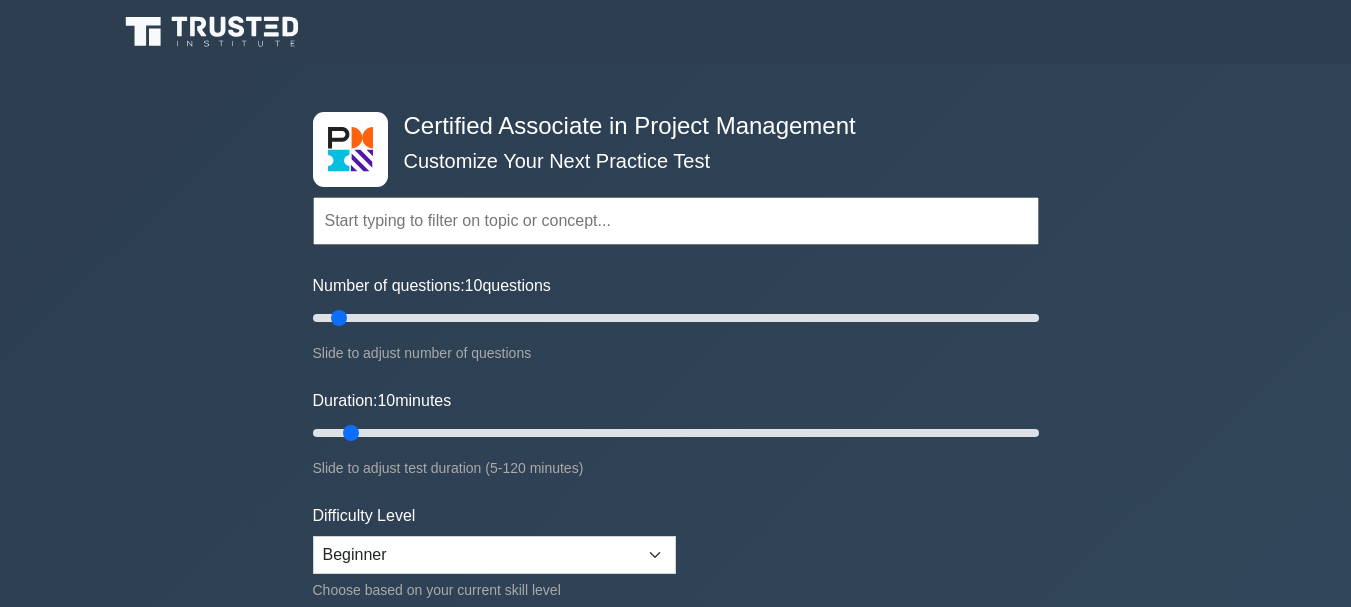 scroll, scrollTop: 0, scrollLeft: 0, axis: both 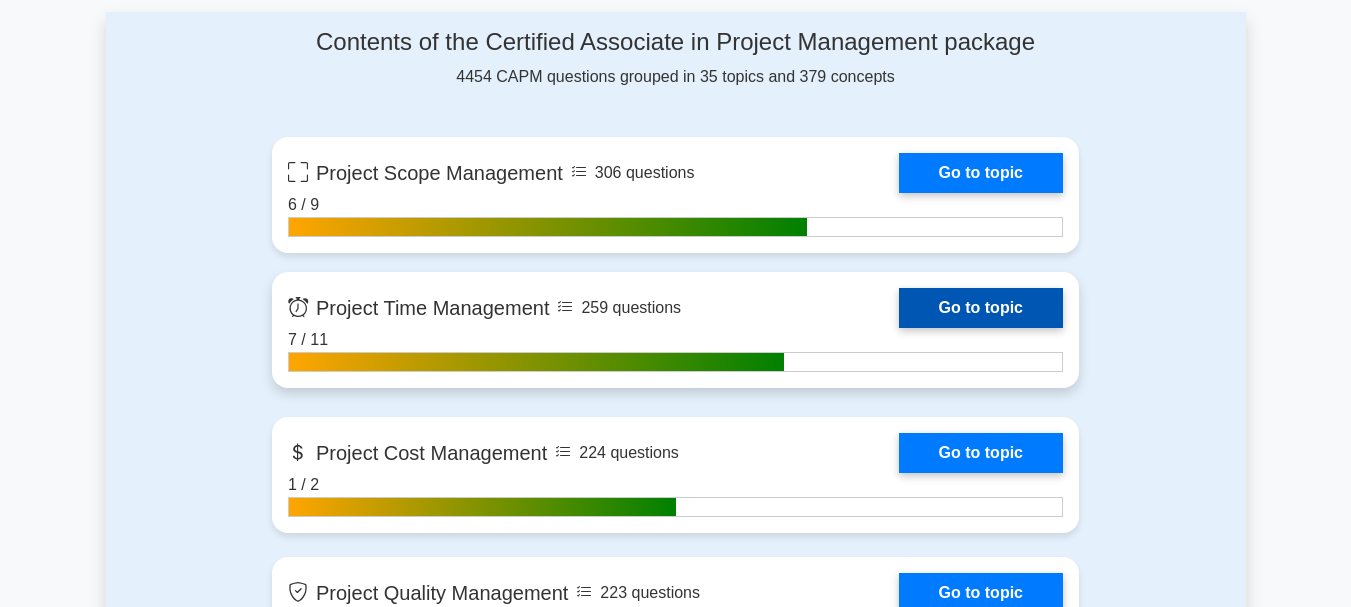 click on "Go to topic" at bounding box center (981, 308) 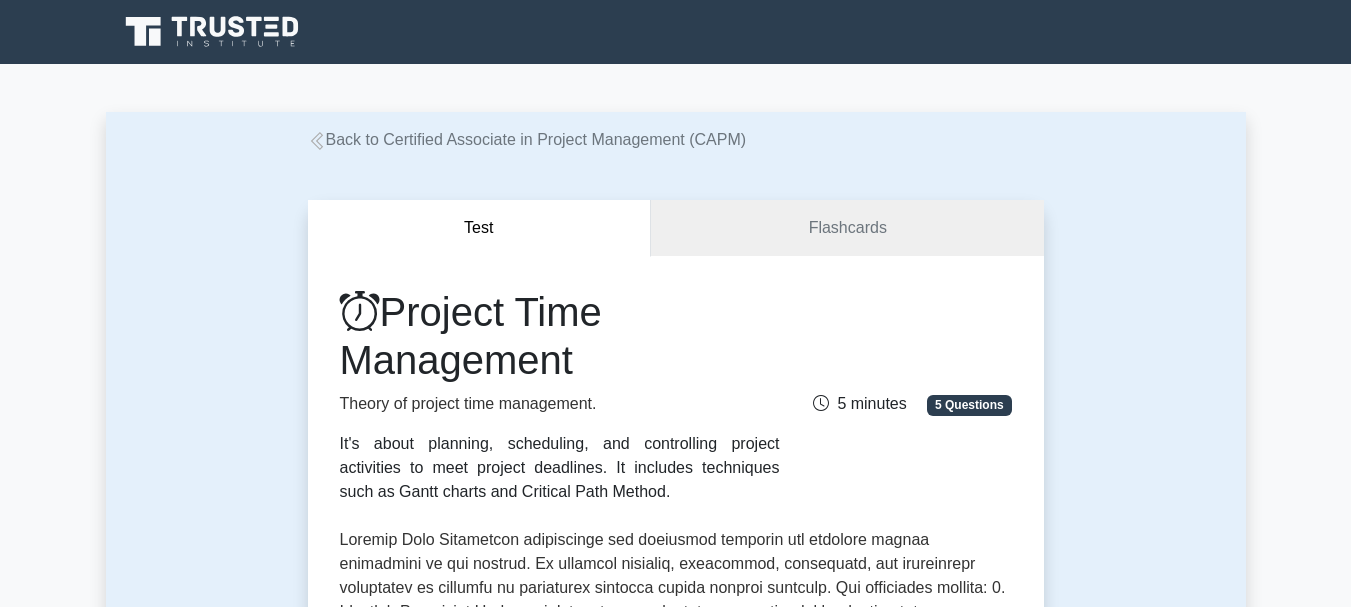 scroll, scrollTop: 0, scrollLeft: 0, axis: both 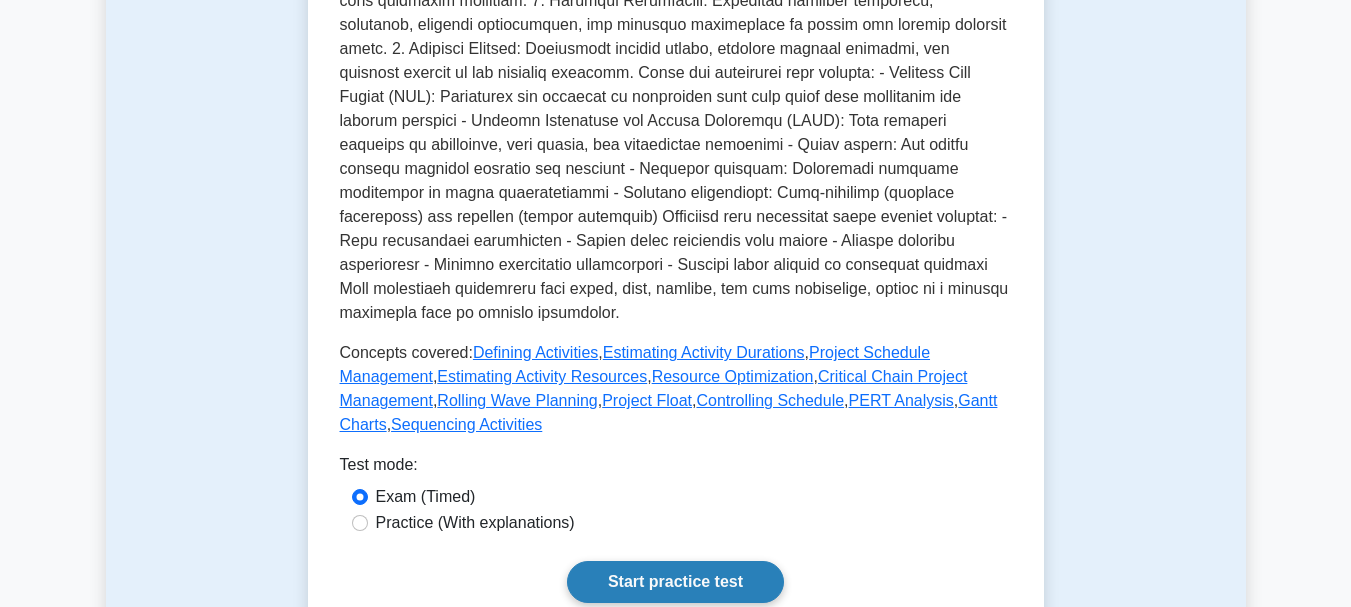 click on "Start practice test" at bounding box center (675, 582) 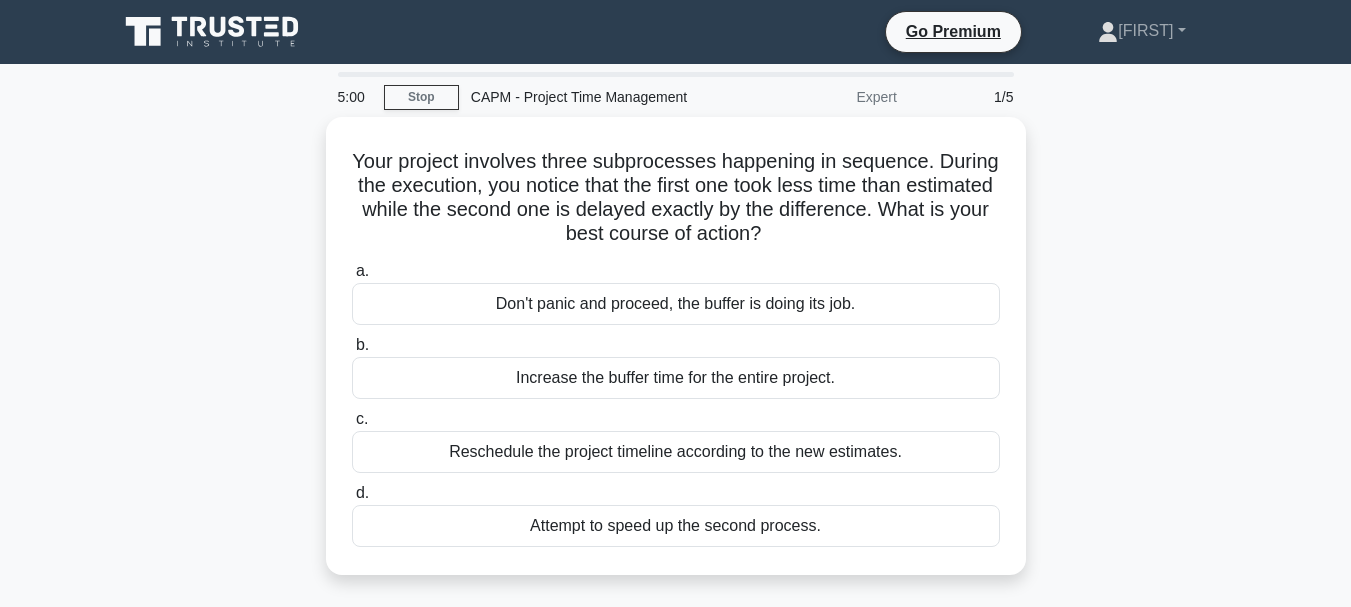scroll, scrollTop: 0, scrollLeft: 0, axis: both 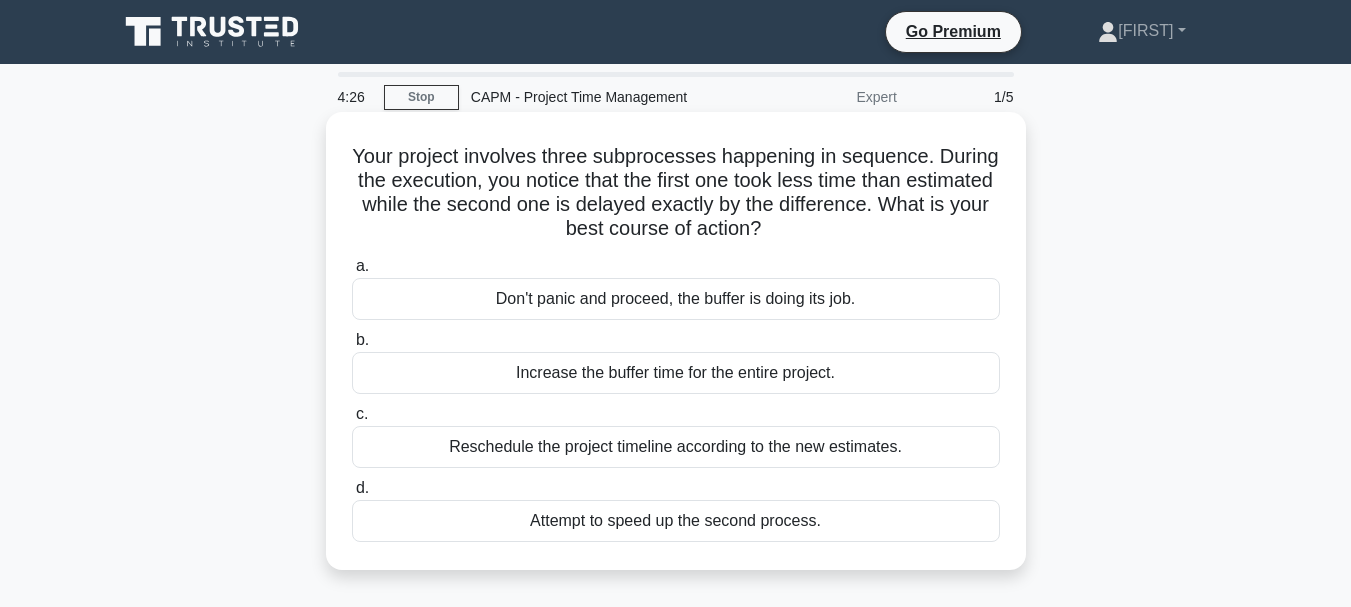 click on "Reschedule the project timeline according to the new estimates." at bounding box center [676, 447] 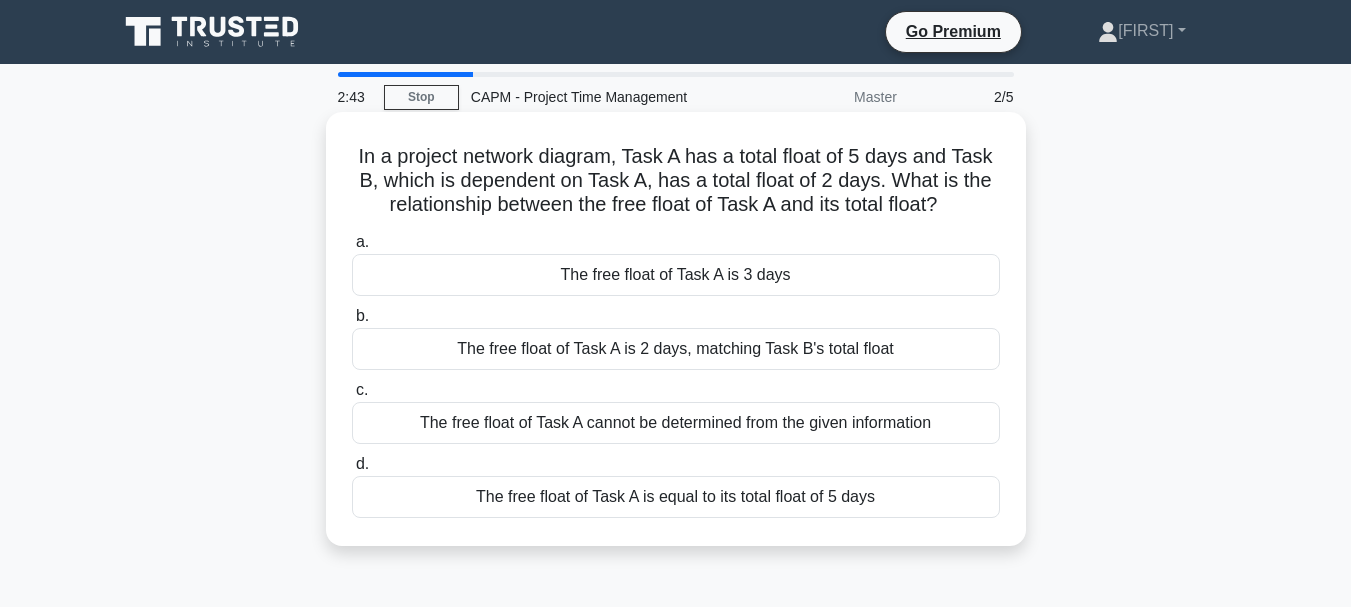 click on "The free float of Task A is 2 days, matching Task B's total float" at bounding box center (676, 349) 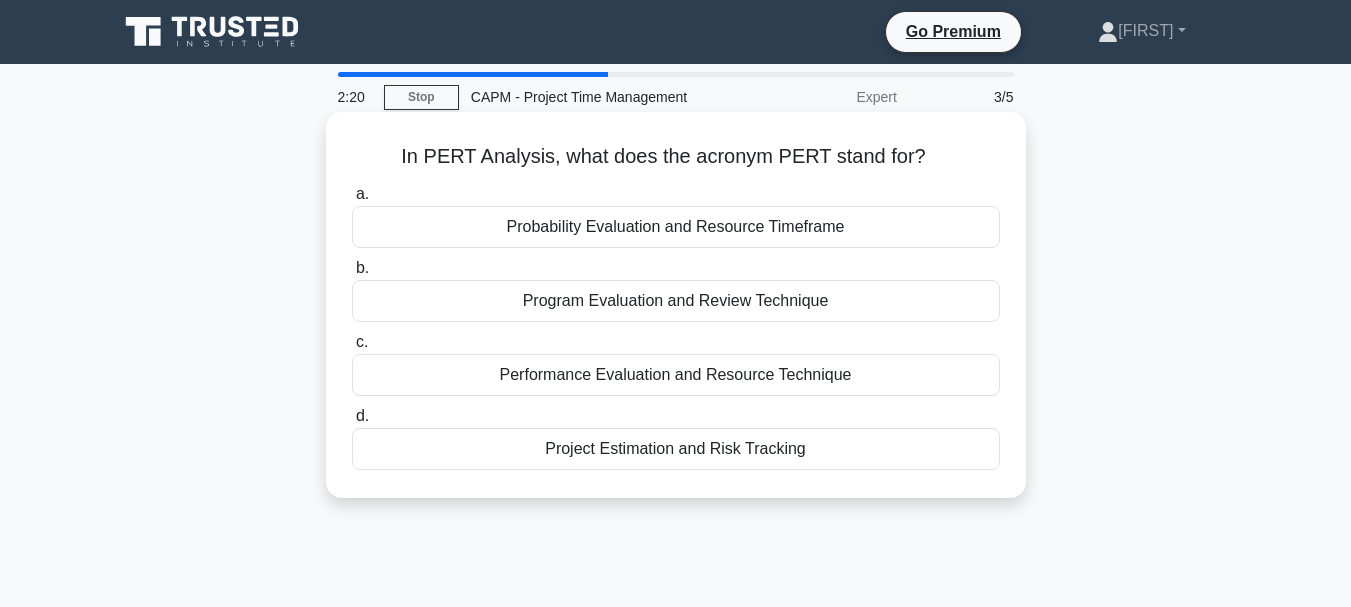 click on "Program Evaluation and Review Technique" at bounding box center [676, 301] 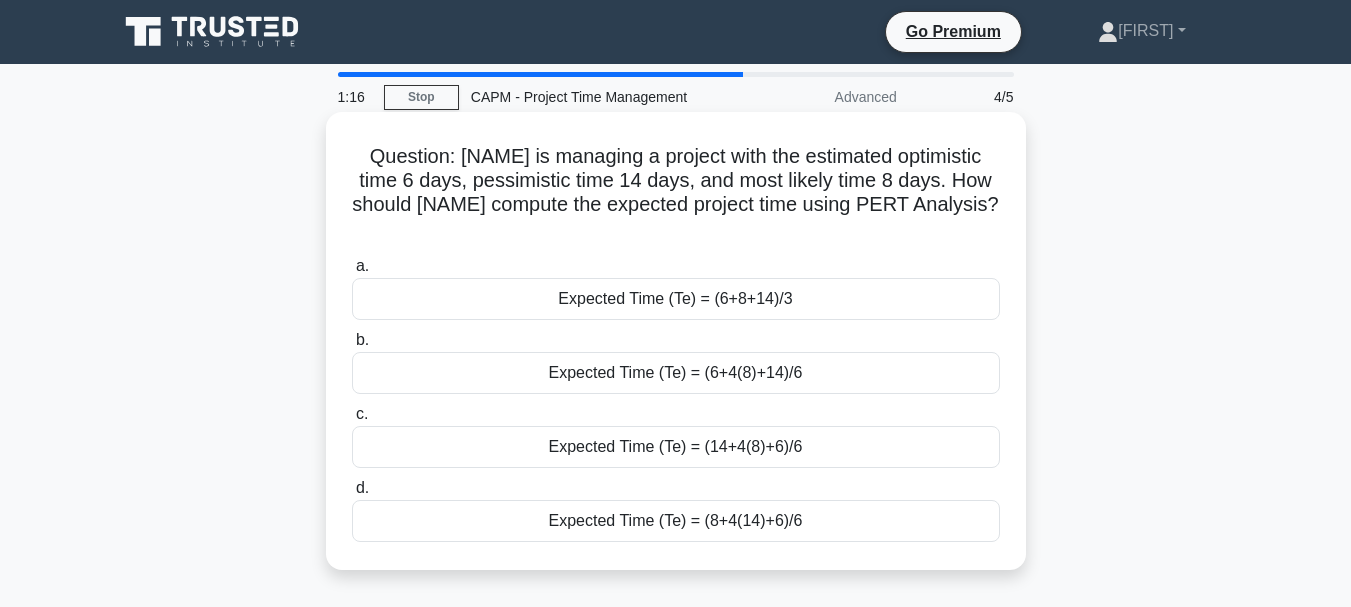 click on "Expected Time (Te) = (6+8+14)/3" at bounding box center [676, 299] 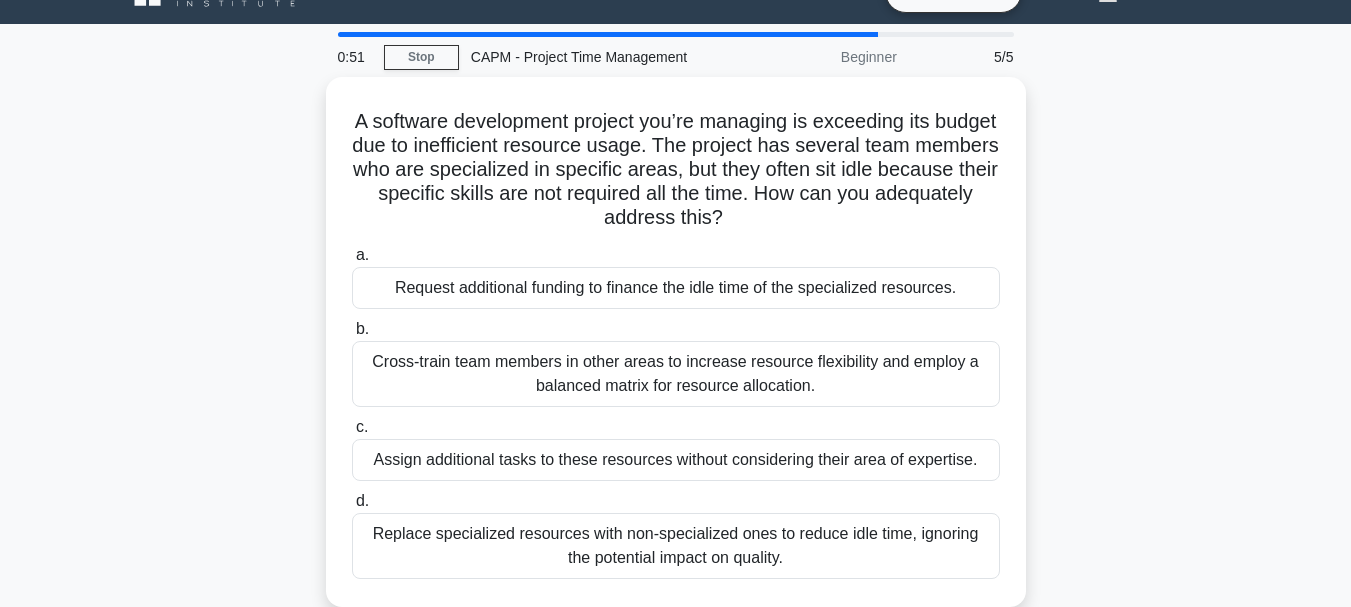 scroll, scrollTop: 80, scrollLeft: 0, axis: vertical 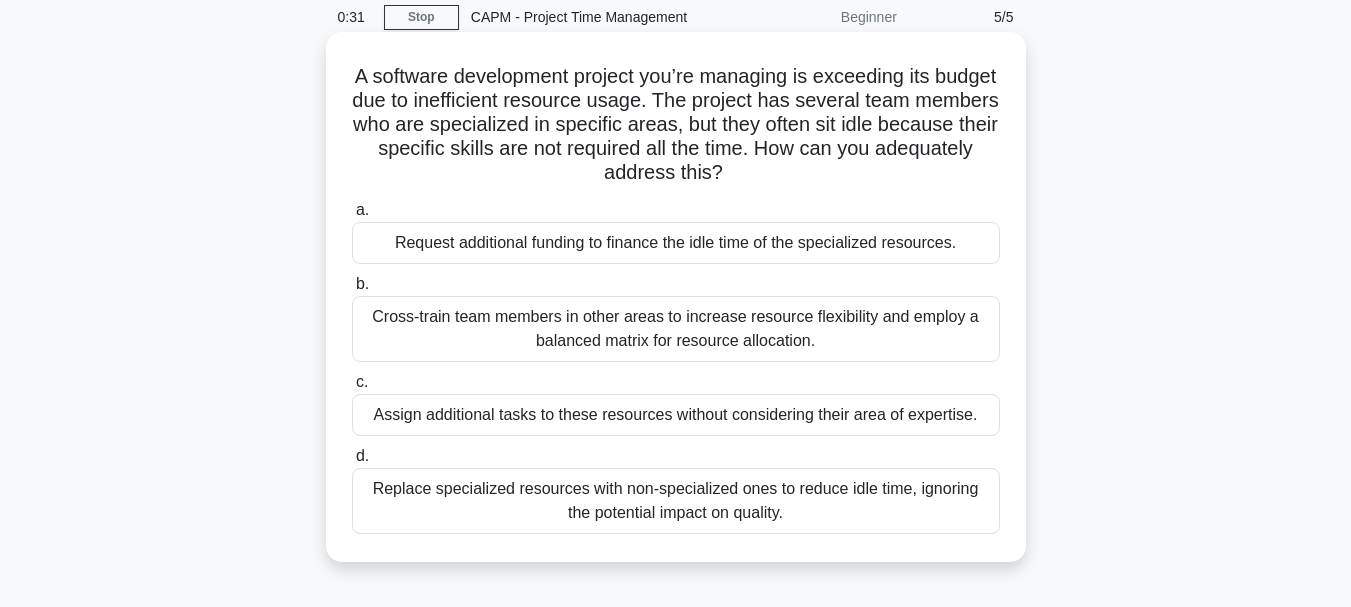 click on "Cross-train team members in other areas to increase resource flexibility and employ a balanced matrix for resource allocation." at bounding box center (676, 329) 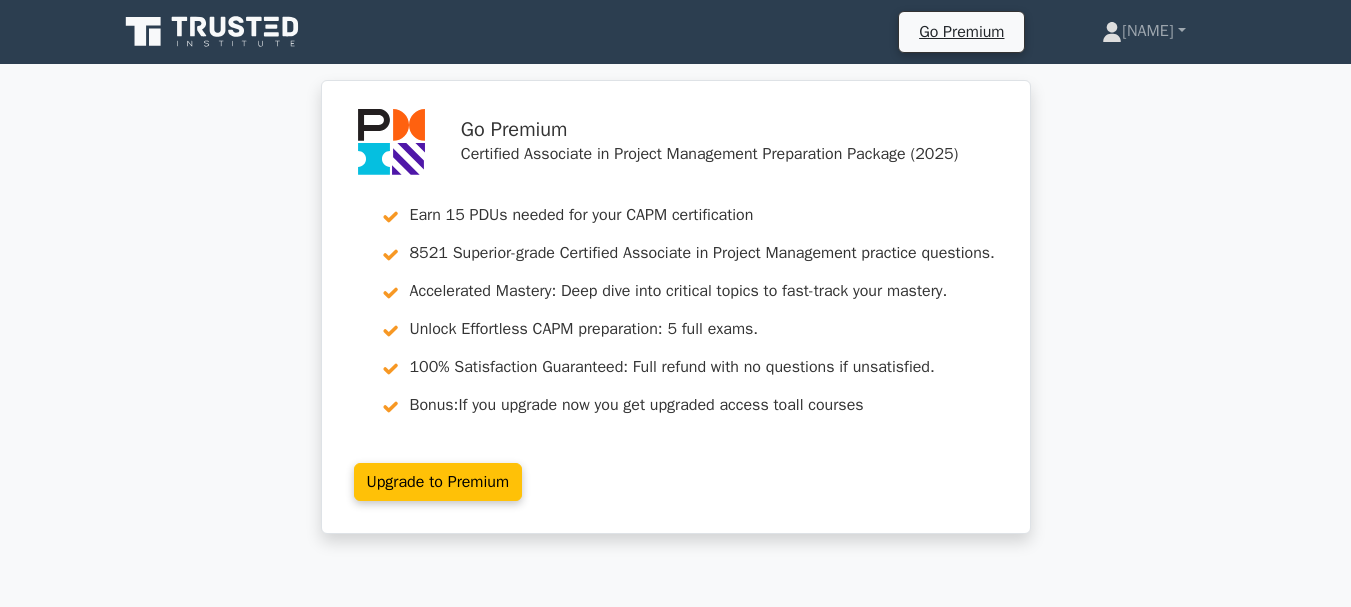 scroll, scrollTop: 0, scrollLeft: 0, axis: both 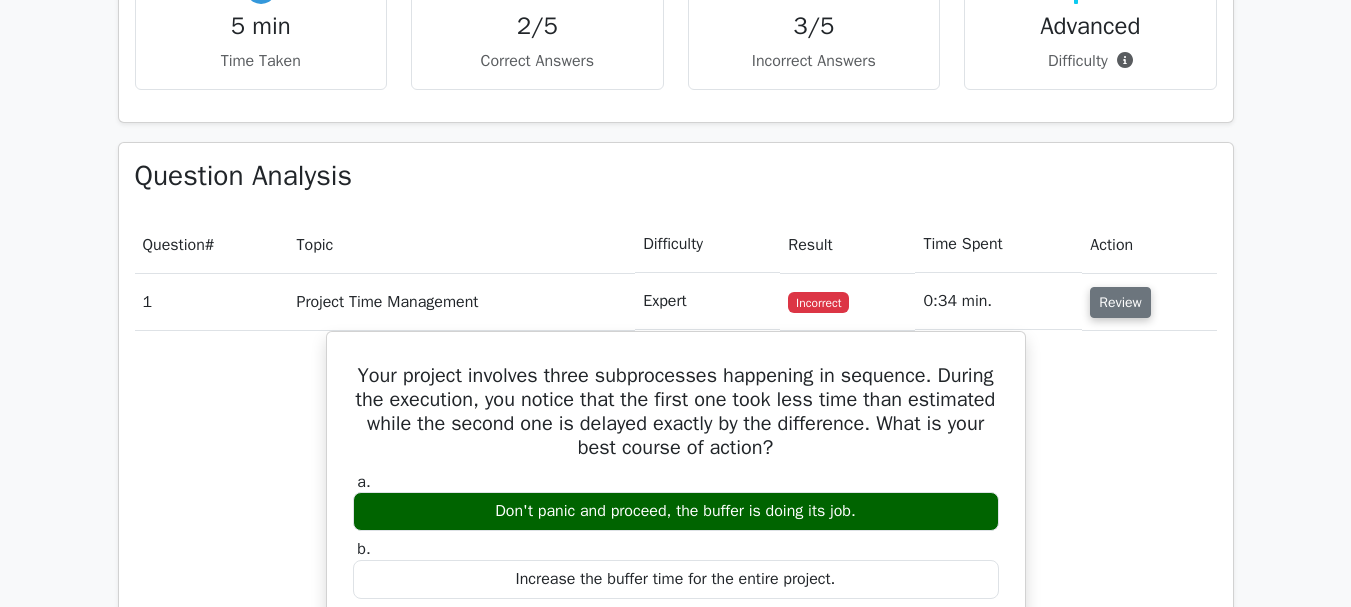 click on "Review" at bounding box center [1120, 302] 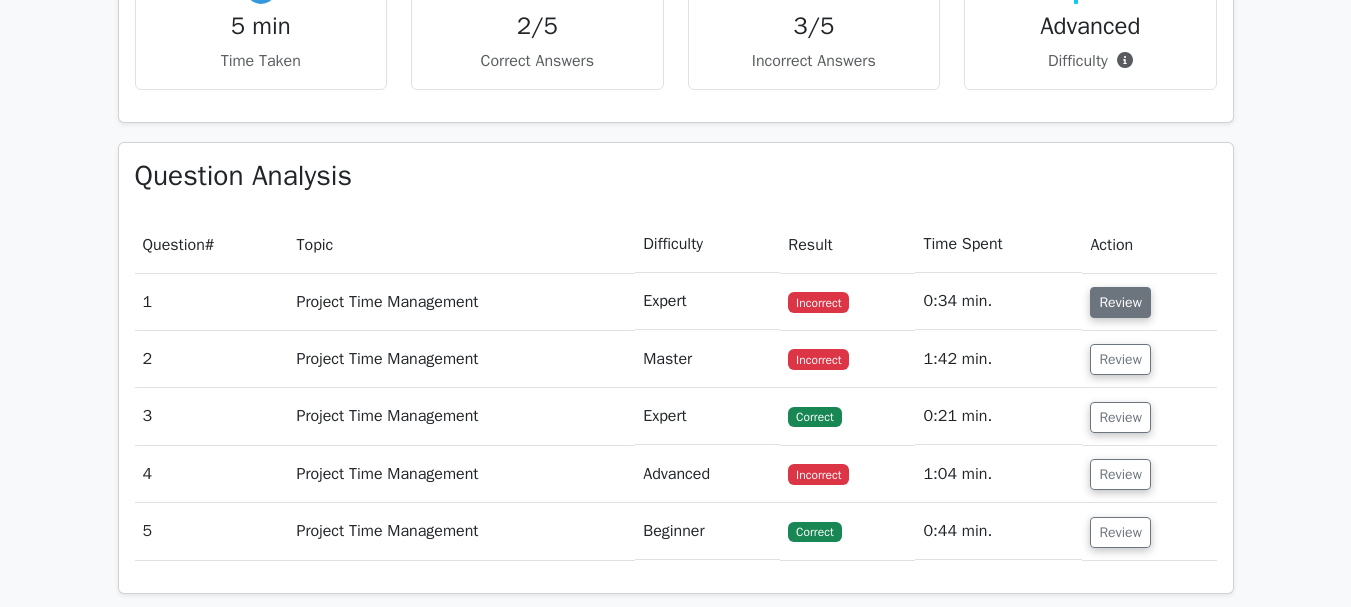 click on "Review" at bounding box center [1120, 302] 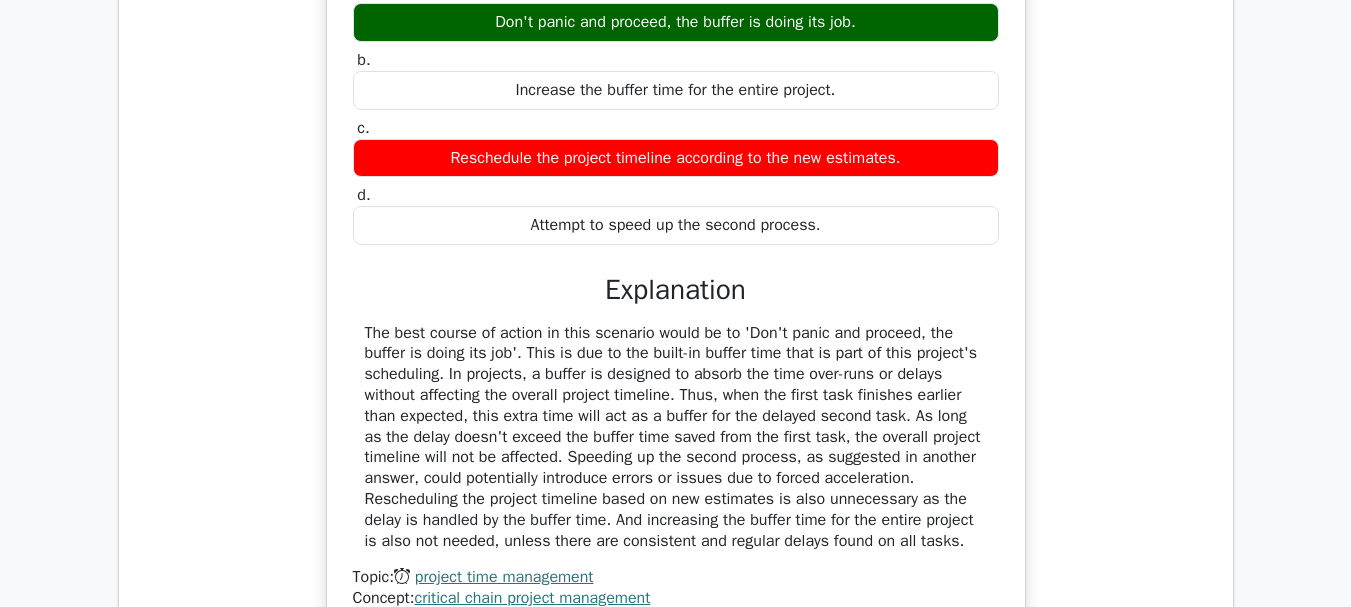 scroll, scrollTop: 1840, scrollLeft: 0, axis: vertical 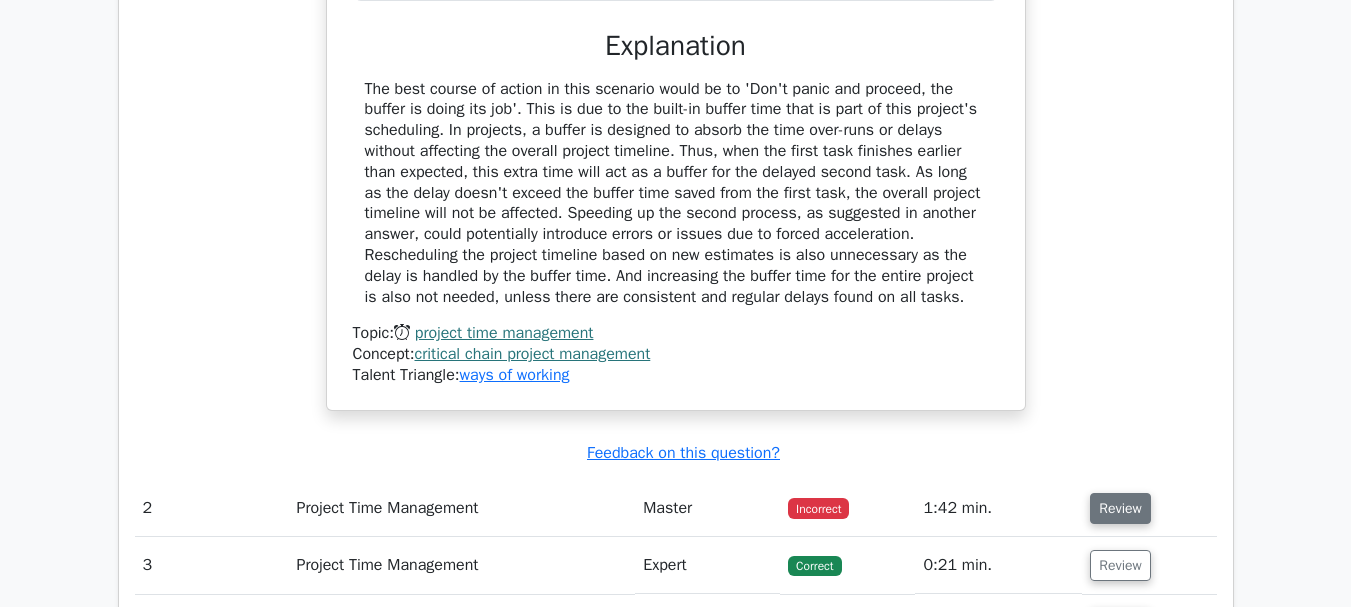 click on "Review" at bounding box center [1120, 508] 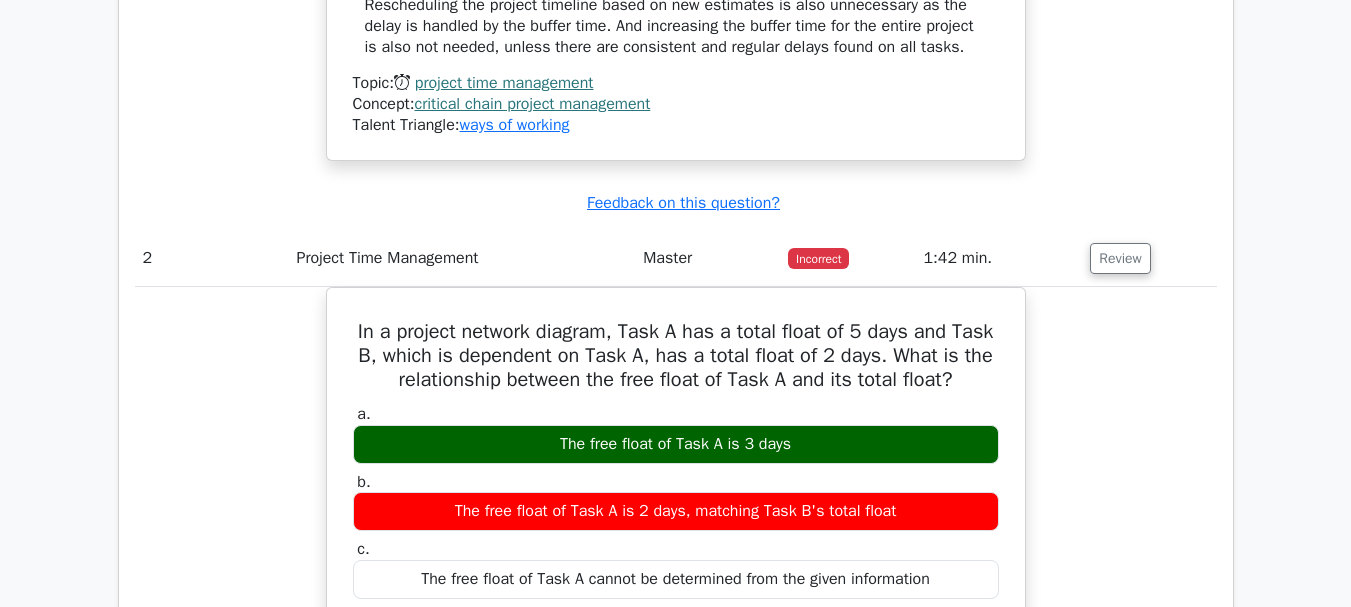 scroll, scrollTop: 2227, scrollLeft: 0, axis: vertical 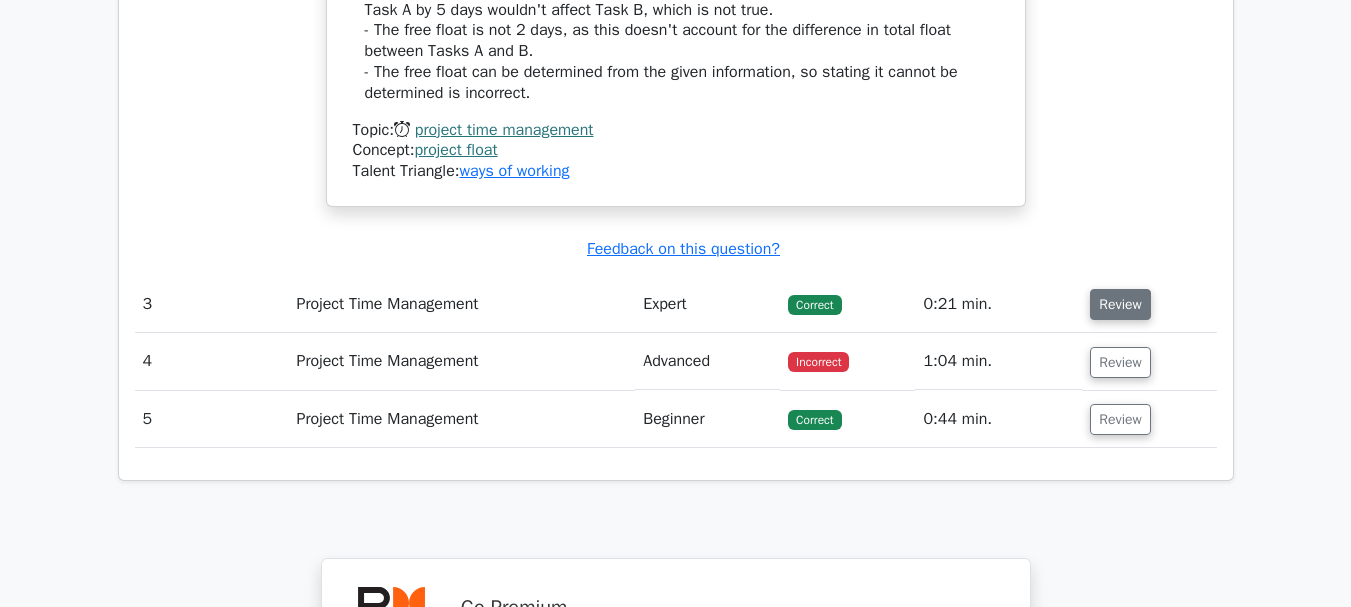 click on "Review" at bounding box center (1120, 304) 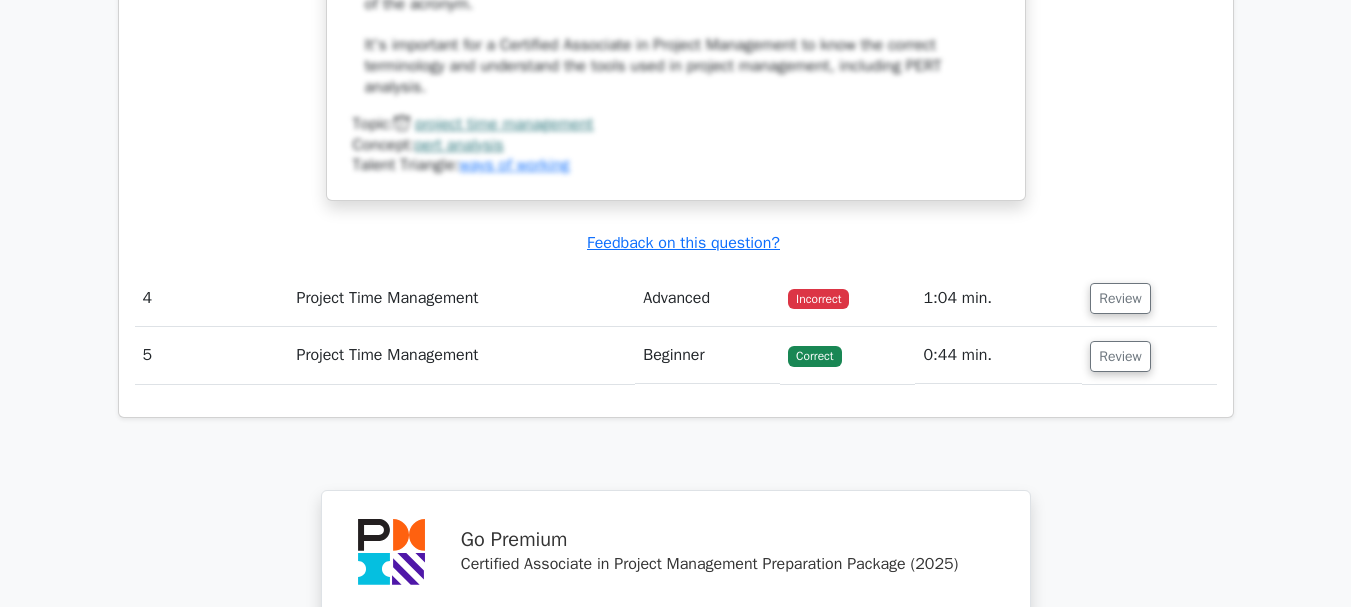 scroll, scrollTop: 4602, scrollLeft: 0, axis: vertical 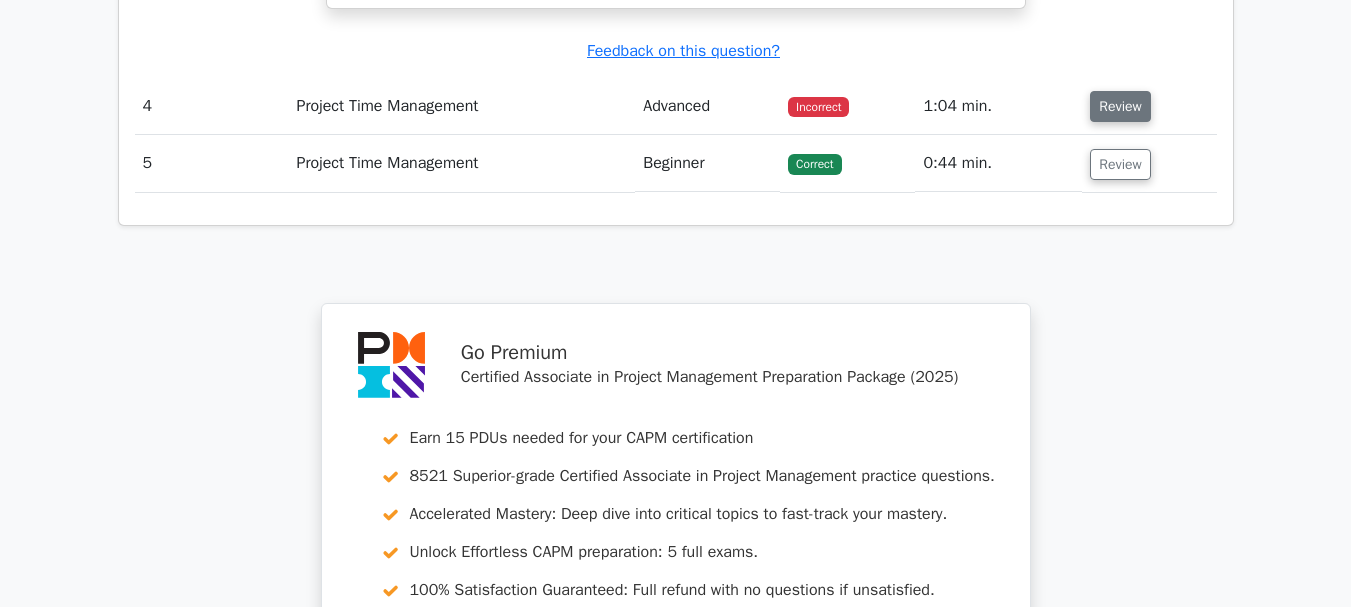 click on "Review" at bounding box center (1120, 106) 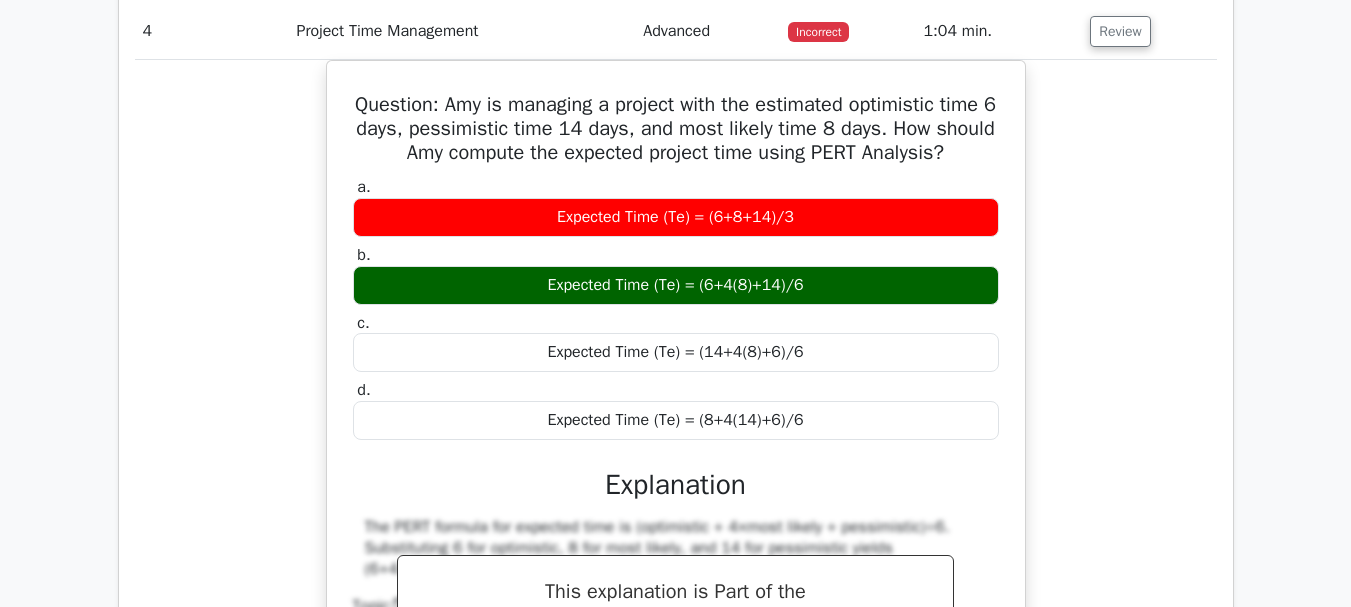 scroll, scrollTop: 4722, scrollLeft: 0, axis: vertical 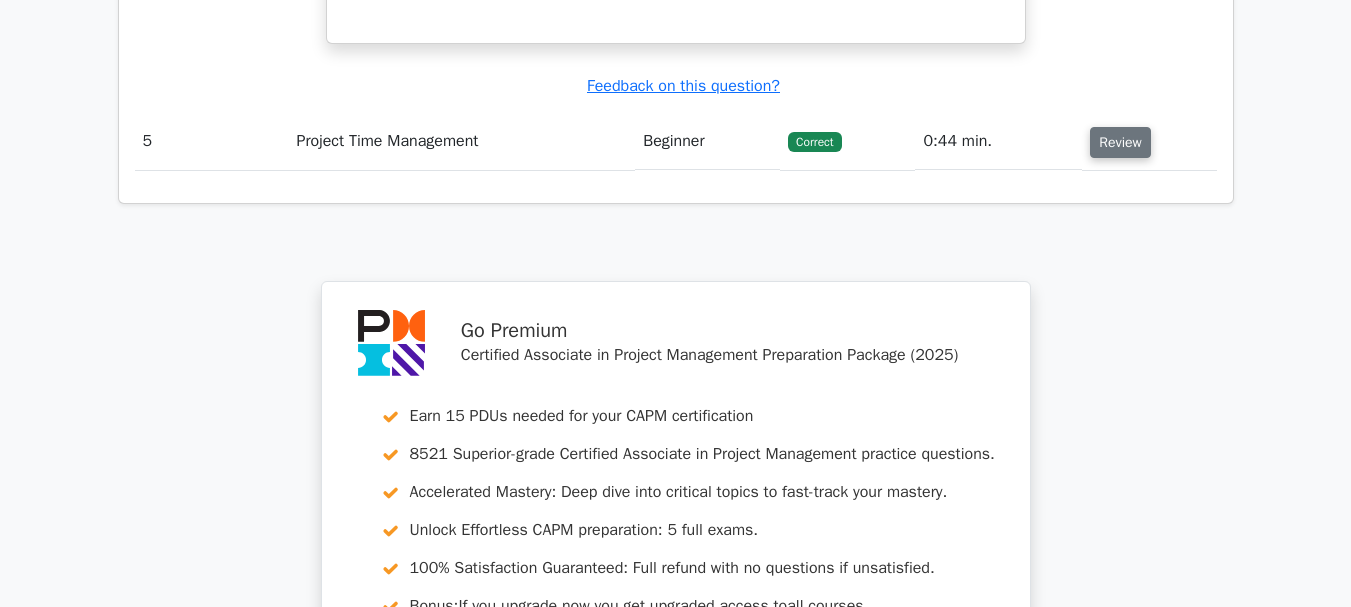 click on "Review" at bounding box center [1120, 142] 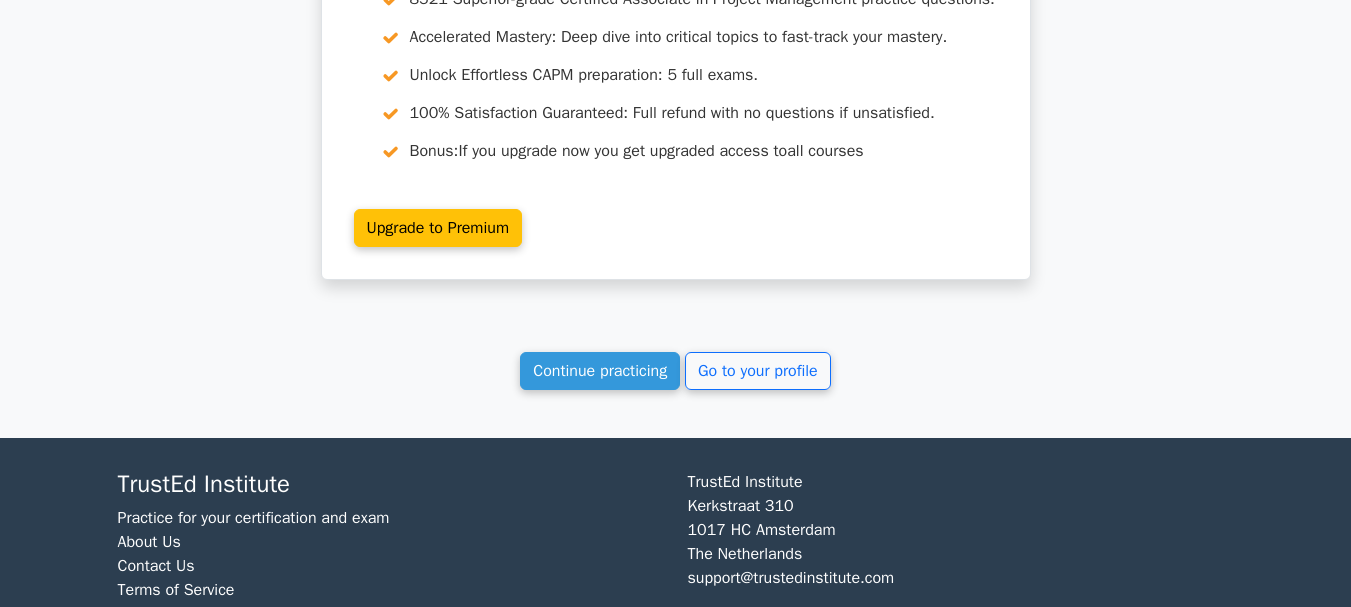 scroll, scrollTop: 6898, scrollLeft: 0, axis: vertical 